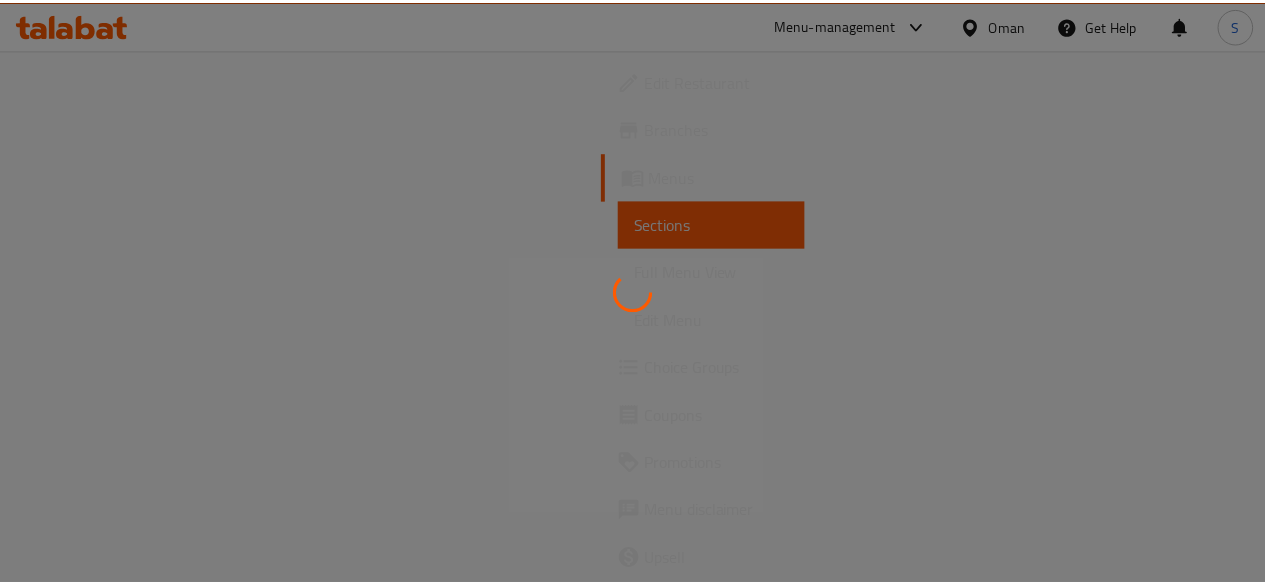 scroll, scrollTop: 0, scrollLeft: 0, axis: both 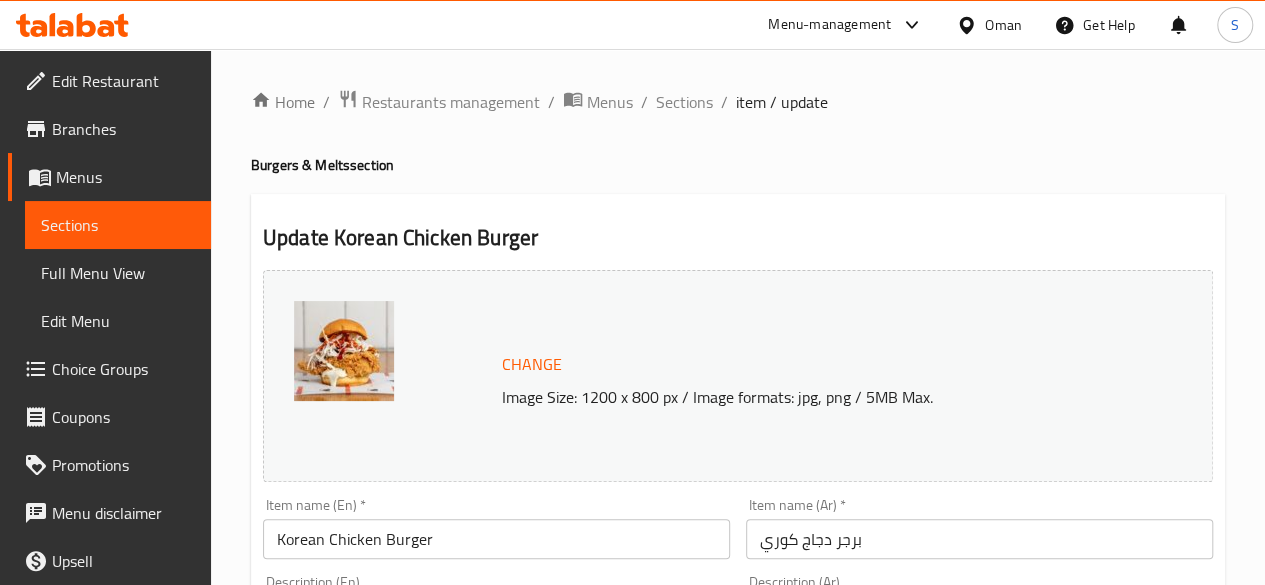 click 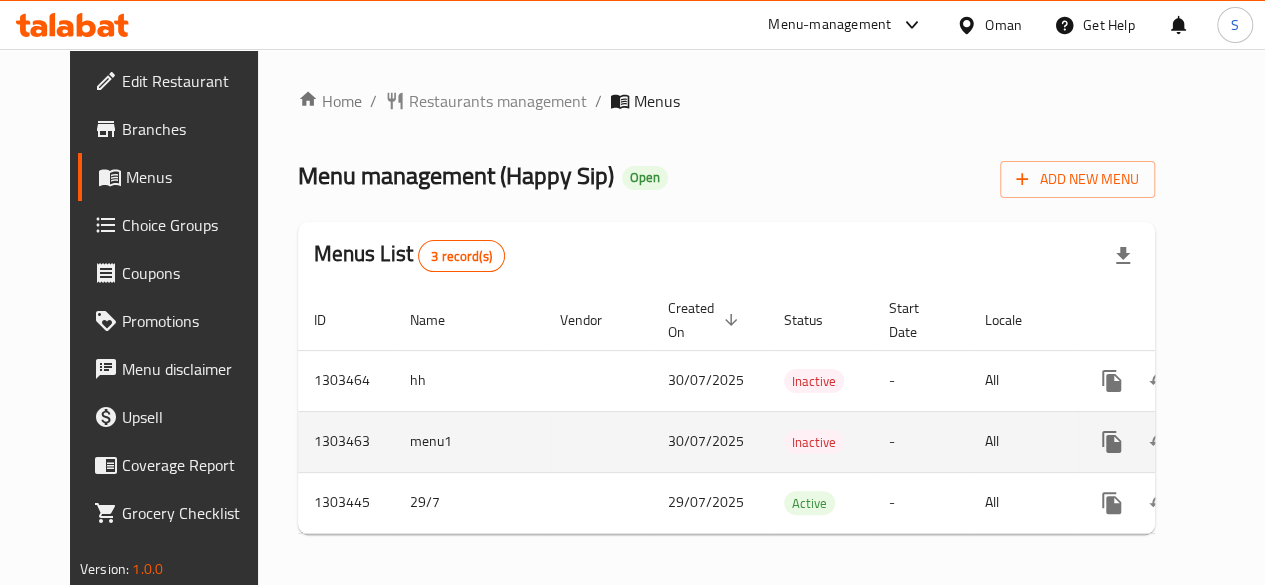 scroll, scrollTop: 18, scrollLeft: 0, axis: vertical 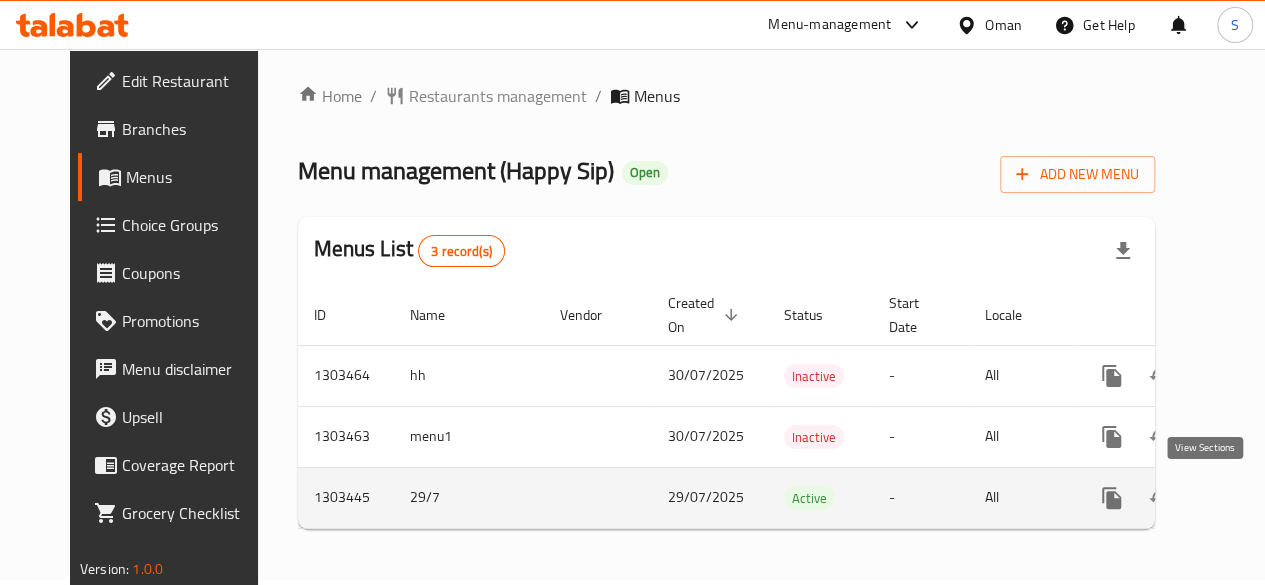 click at bounding box center (1256, 498) 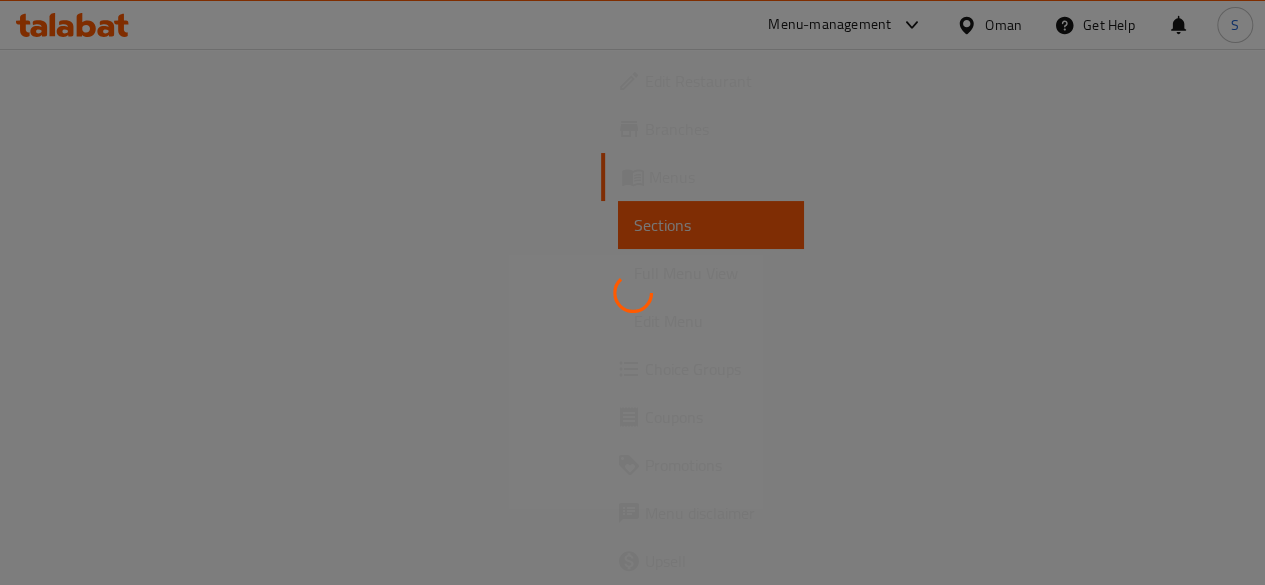 scroll, scrollTop: 0, scrollLeft: 0, axis: both 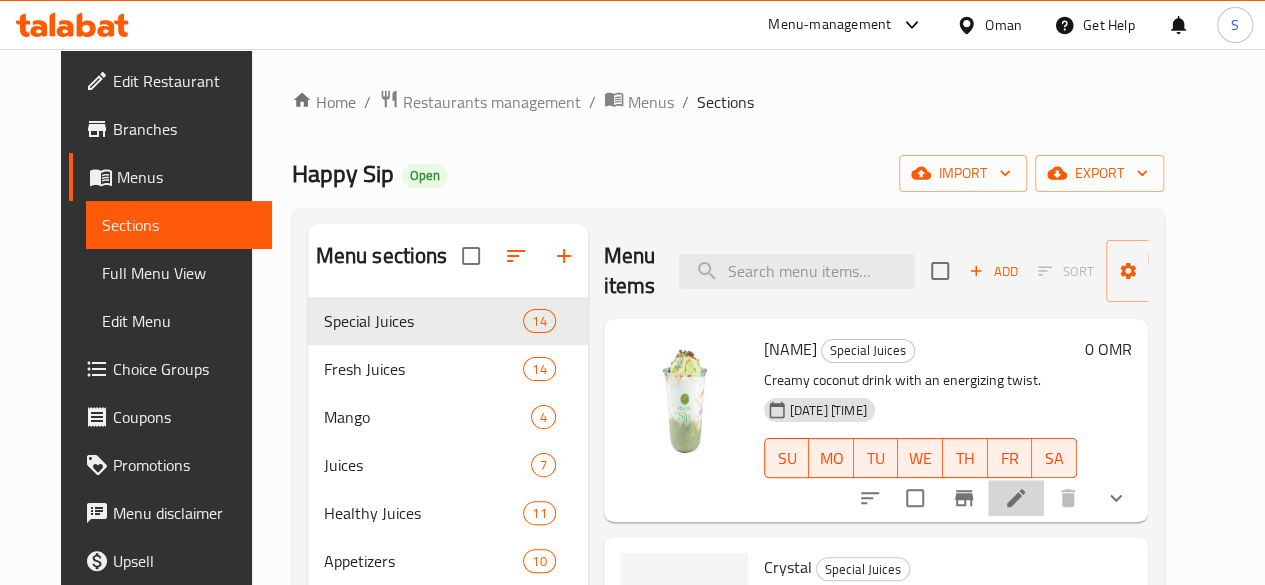 click at bounding box center [1016, 498] 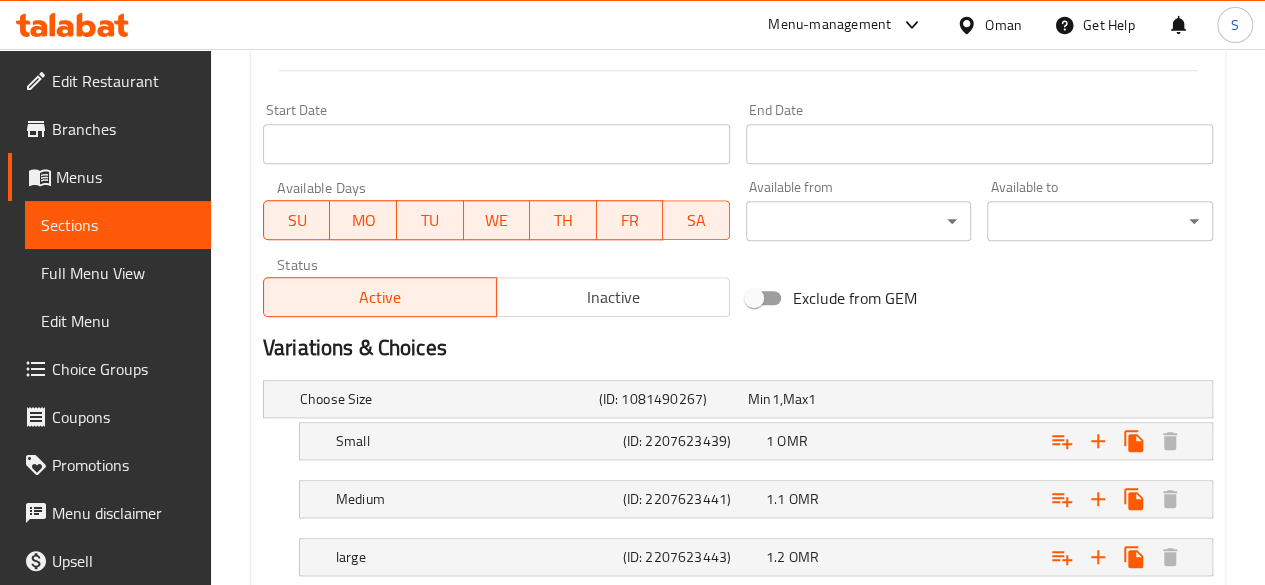 scroll, scrollTop: 1014, scrollLeft: 0, axis: vertical 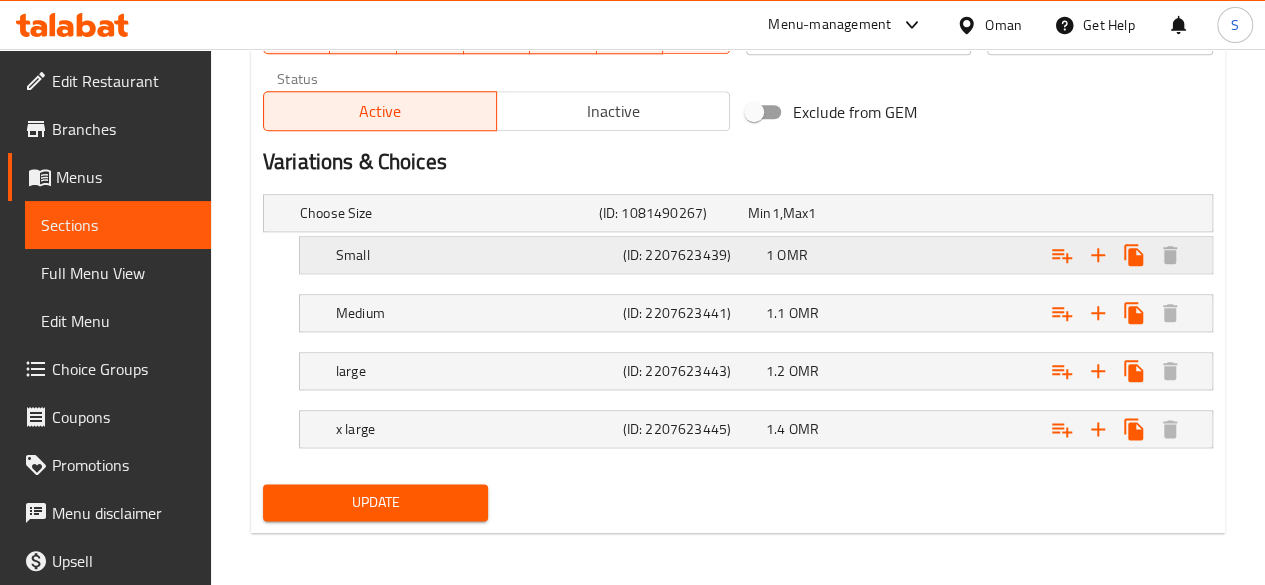 click on "Small" at bounding box center (445, 213) 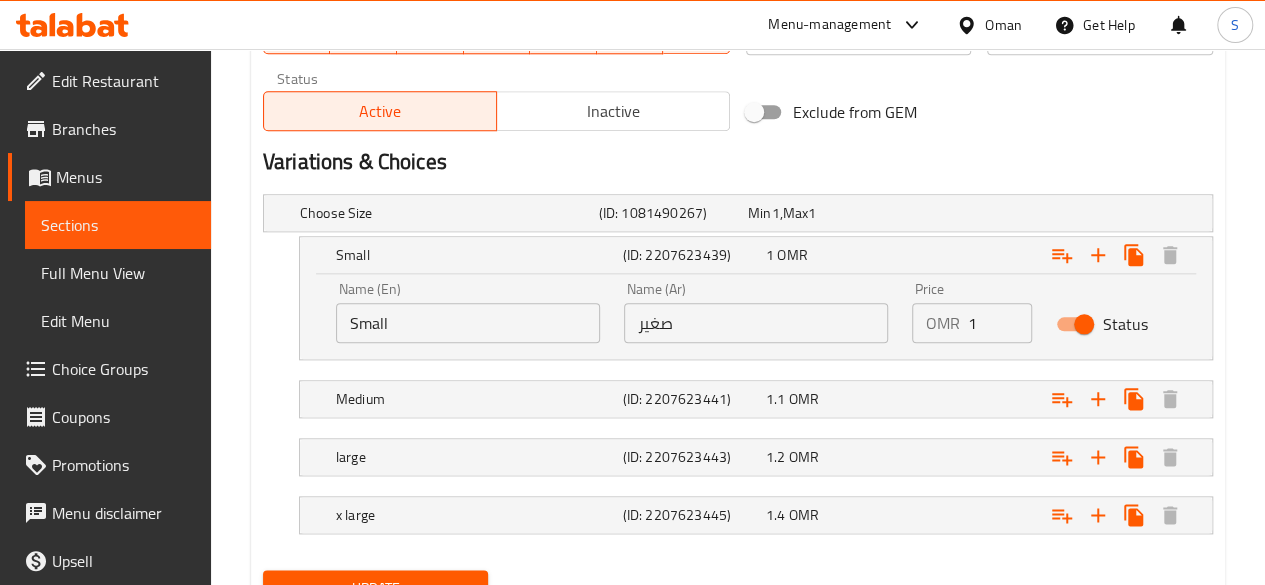 click on "1" at bounding box center [1000, 323] 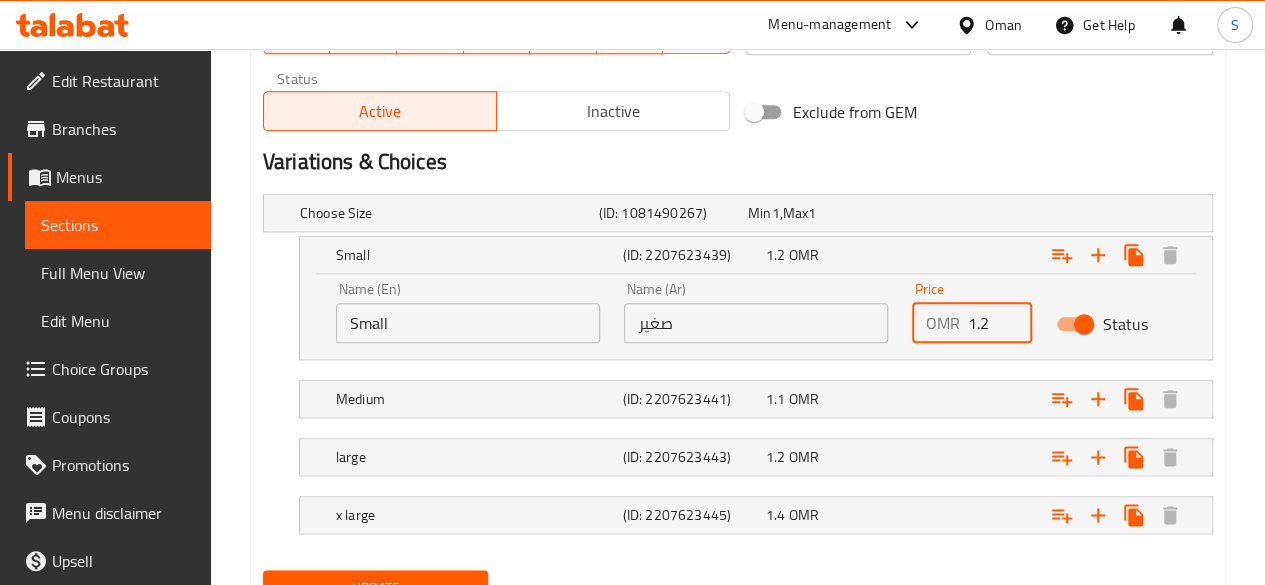 scroll, scrollTop: 1090, scrollLeft: 0, axis: vertical 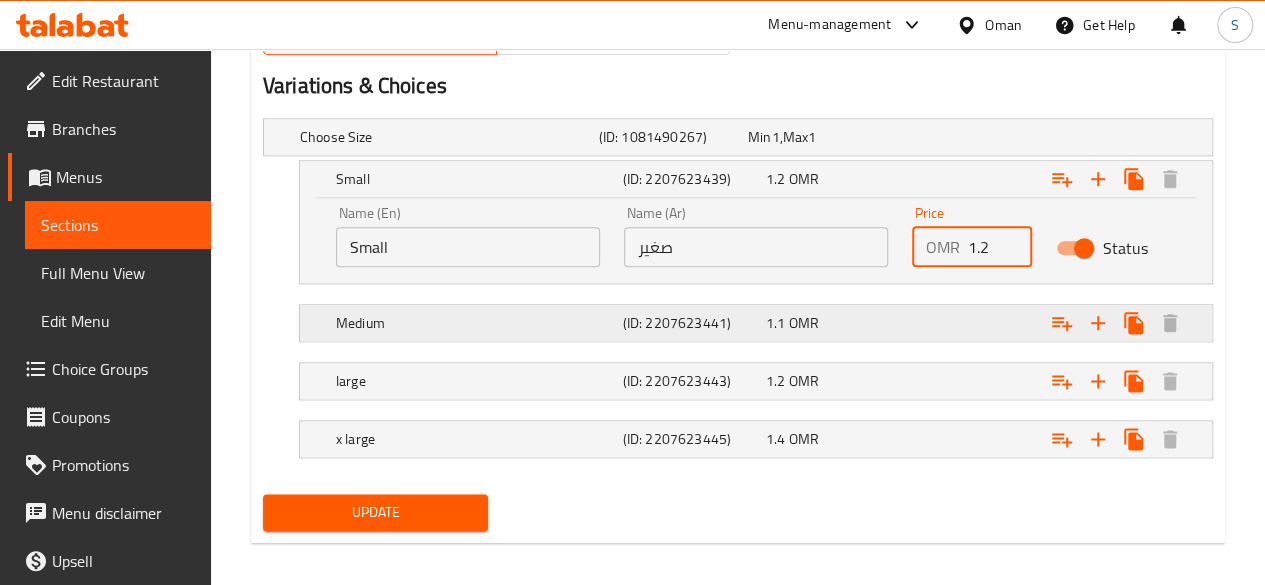 type on "1.2" 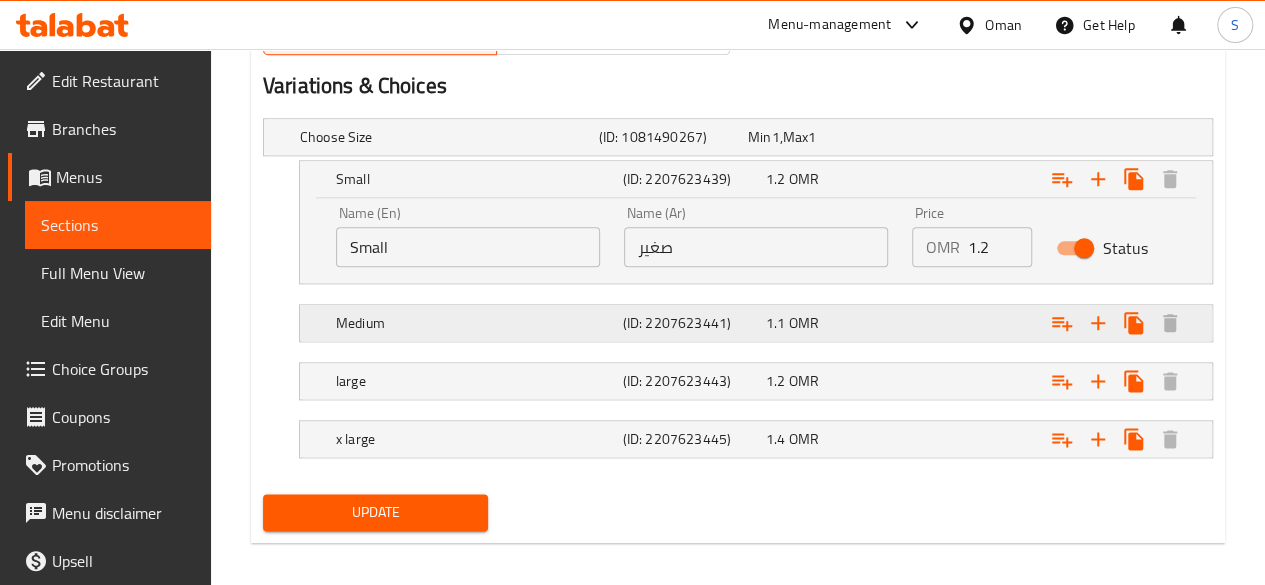 click on "1.1   OMR" at bounding box center [818, 137] 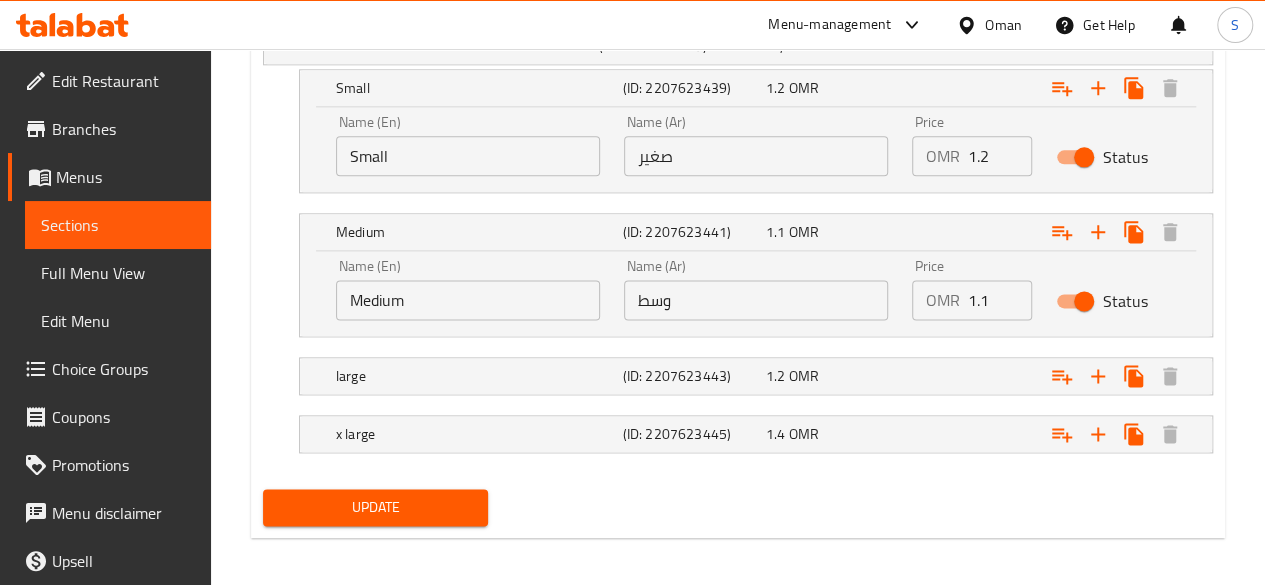scroll, scrollTop: 1182, scrollLeft: 0, axis: vertical 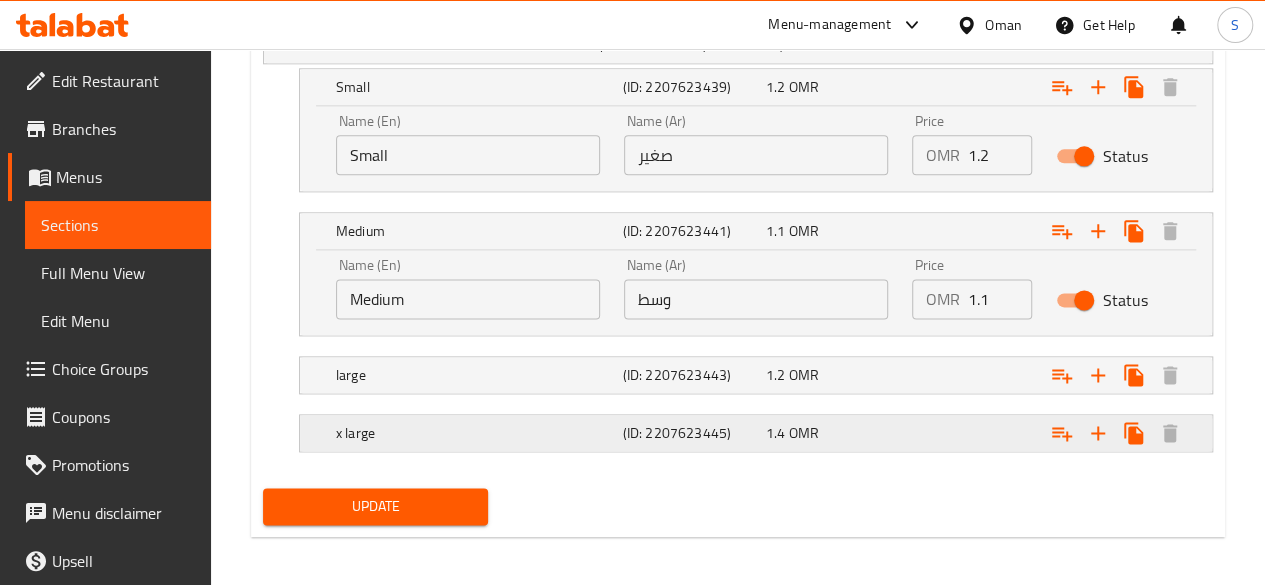 click at bounding box center (1042, 45) 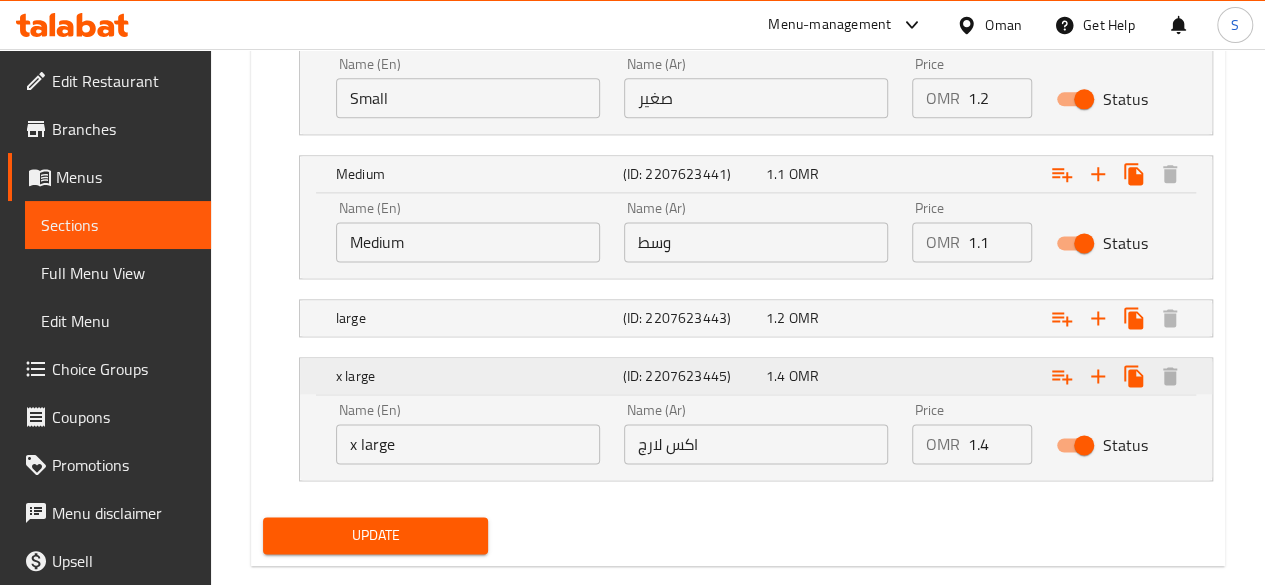 scroll, scrollTop: 1244, scrollLeft: 0, axis: vertical 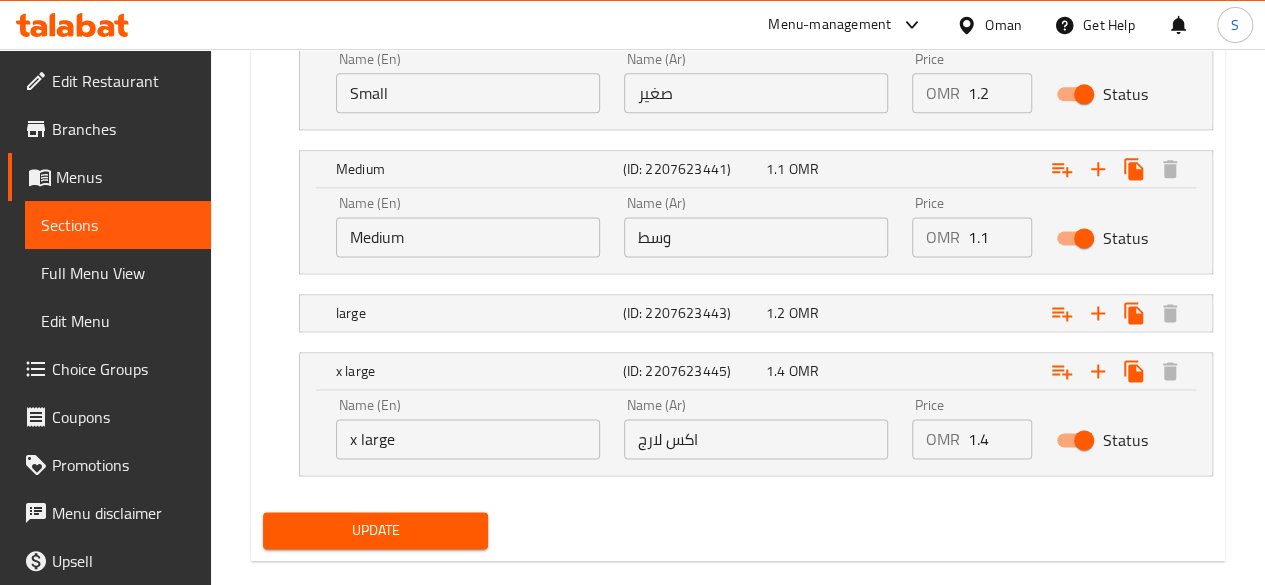 click on "Status" at bounding box center [1084, 440] 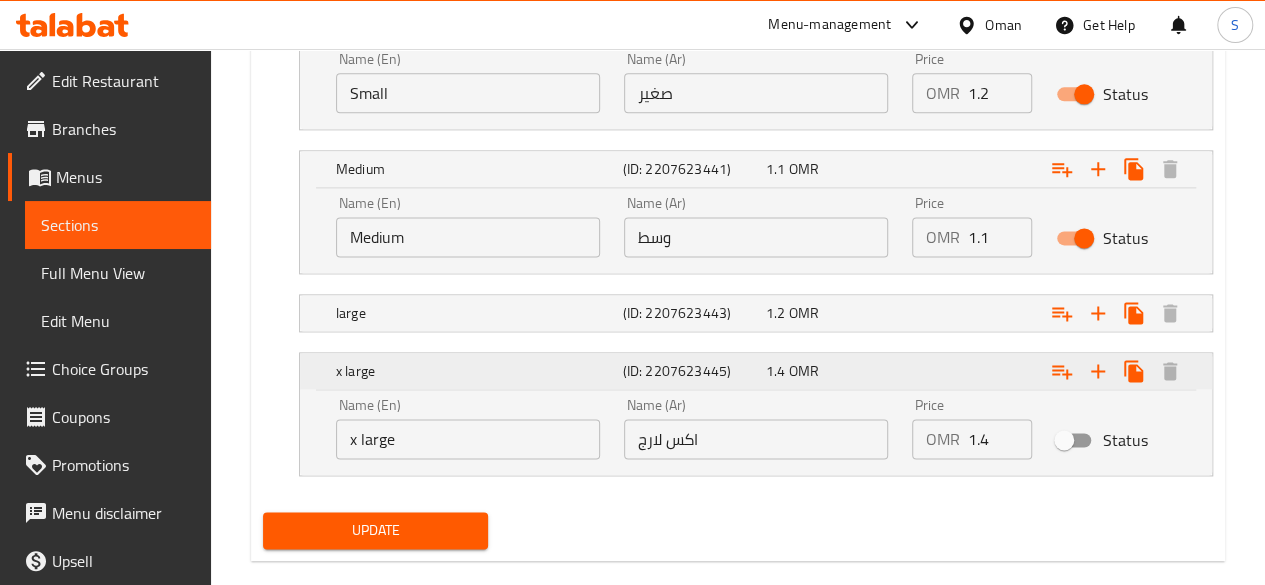 click on "1.4   OMR" at bounding box center (833, 25) 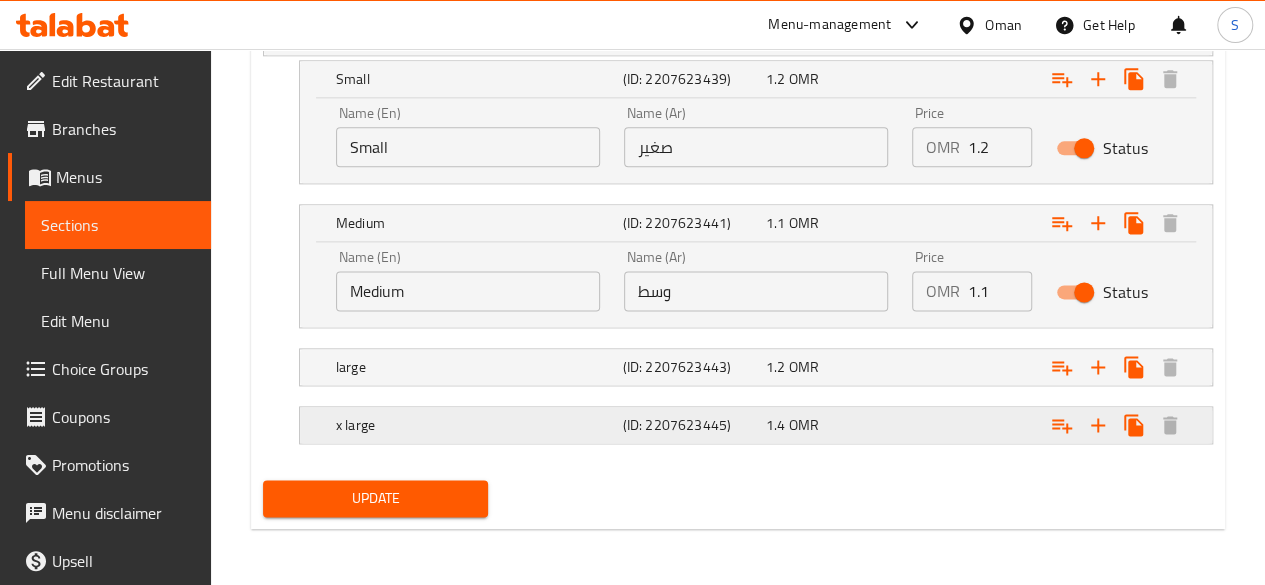 scroll, scrollTop: 1186, scrollLeft: 0, axis: vertical 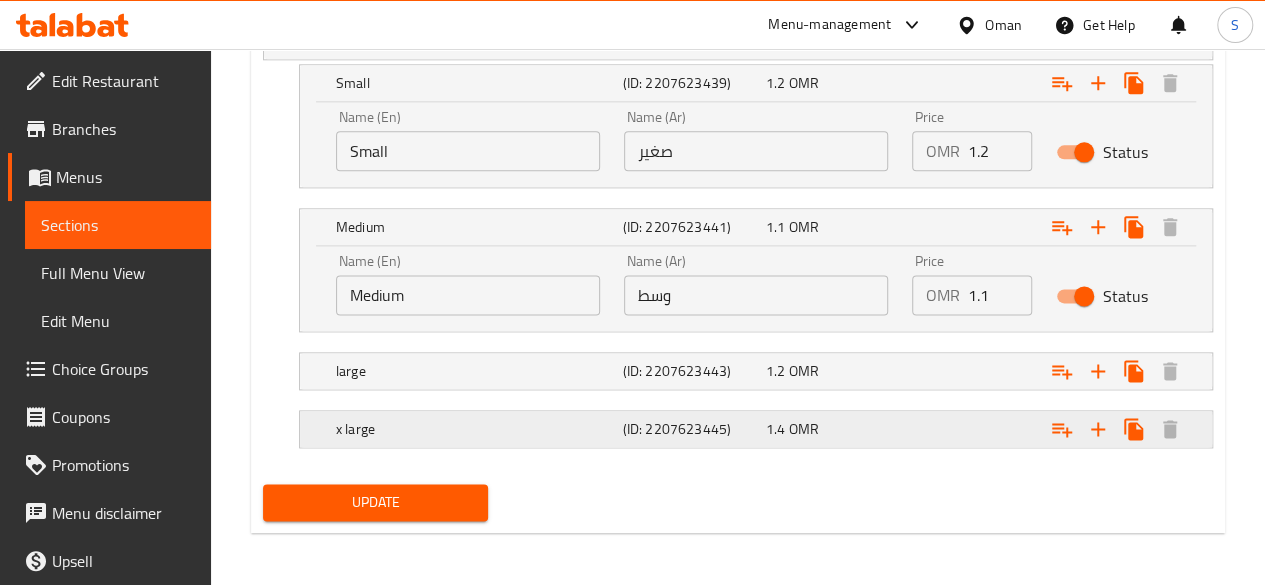 click on "1.4   OMR" at bounding box center (818, 41) 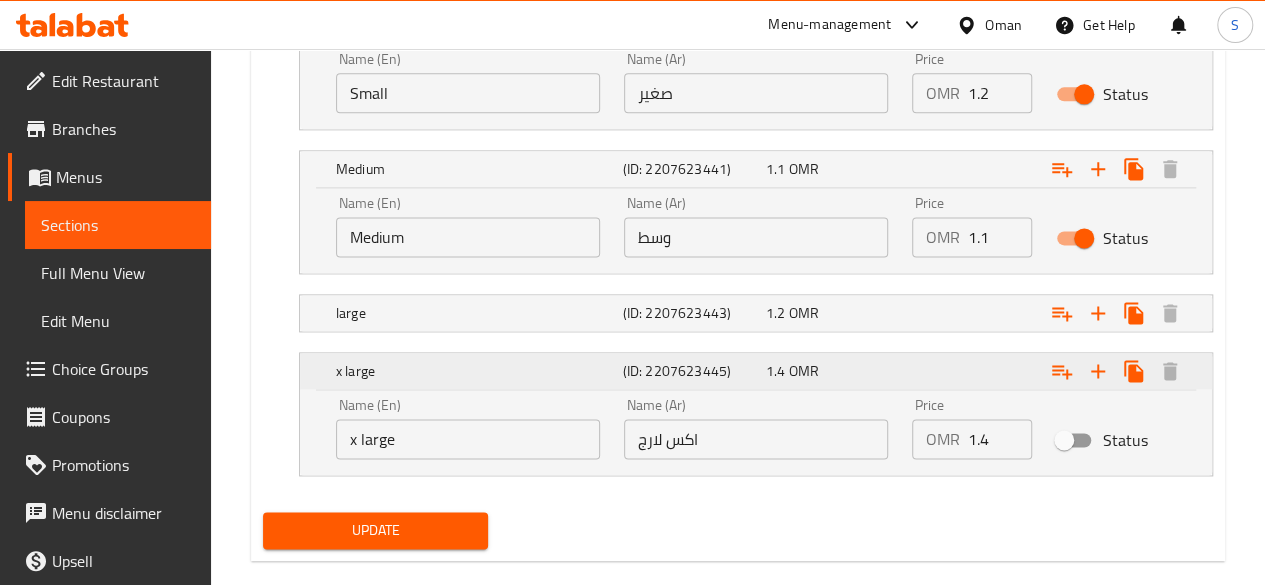 click at bounding box center [1048, 25] 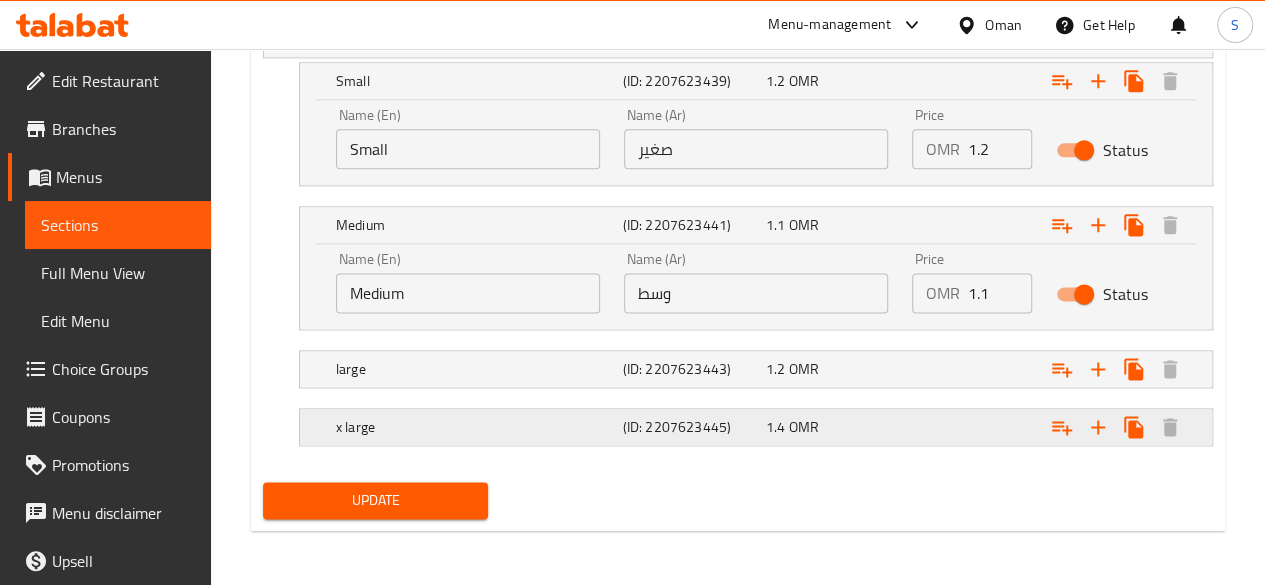 scroll, scrollTop: 1186, scrollLeft: 0, axis: vertical 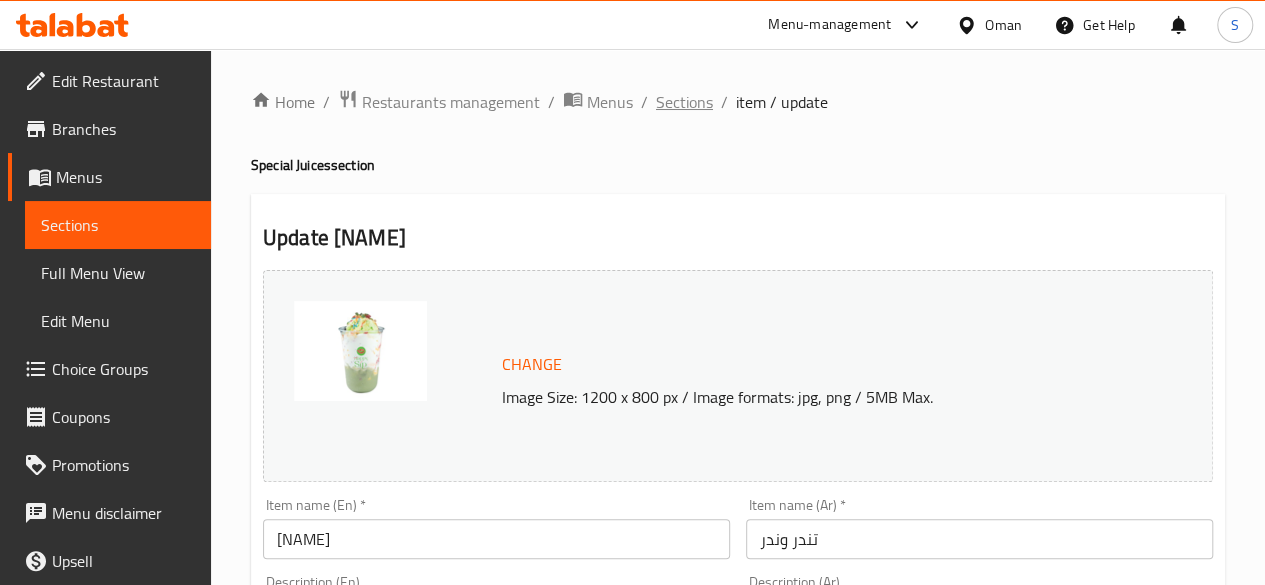 click on "Sections" at bounding box center (684, 102) 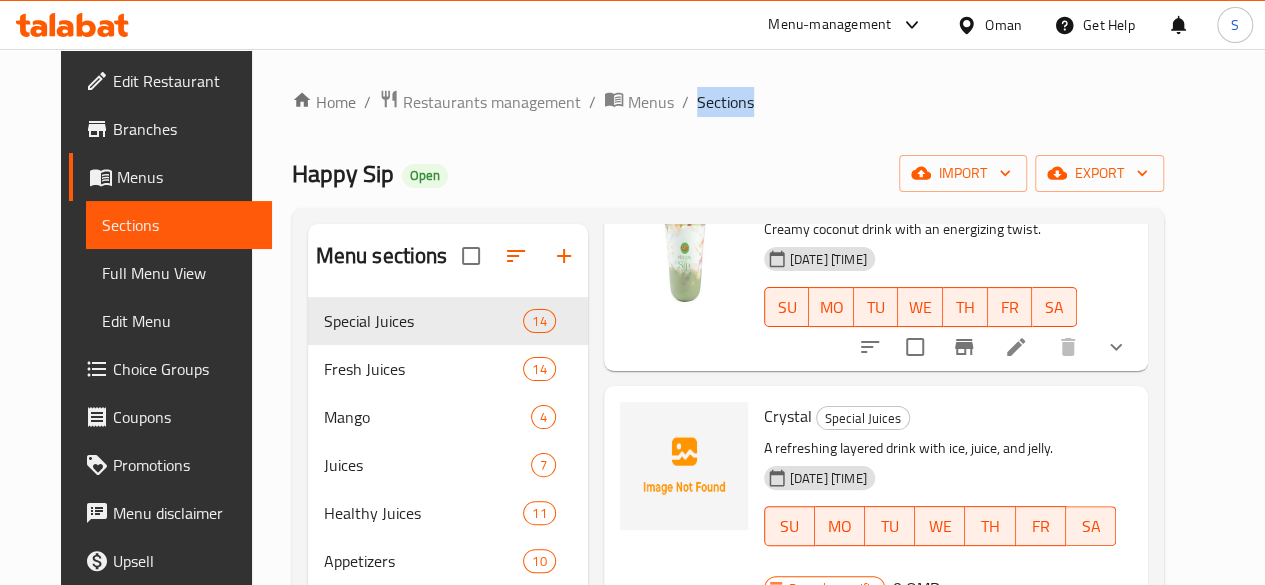 scroll, scrollTop: 152, scrollLeft: 0, axis: vertical 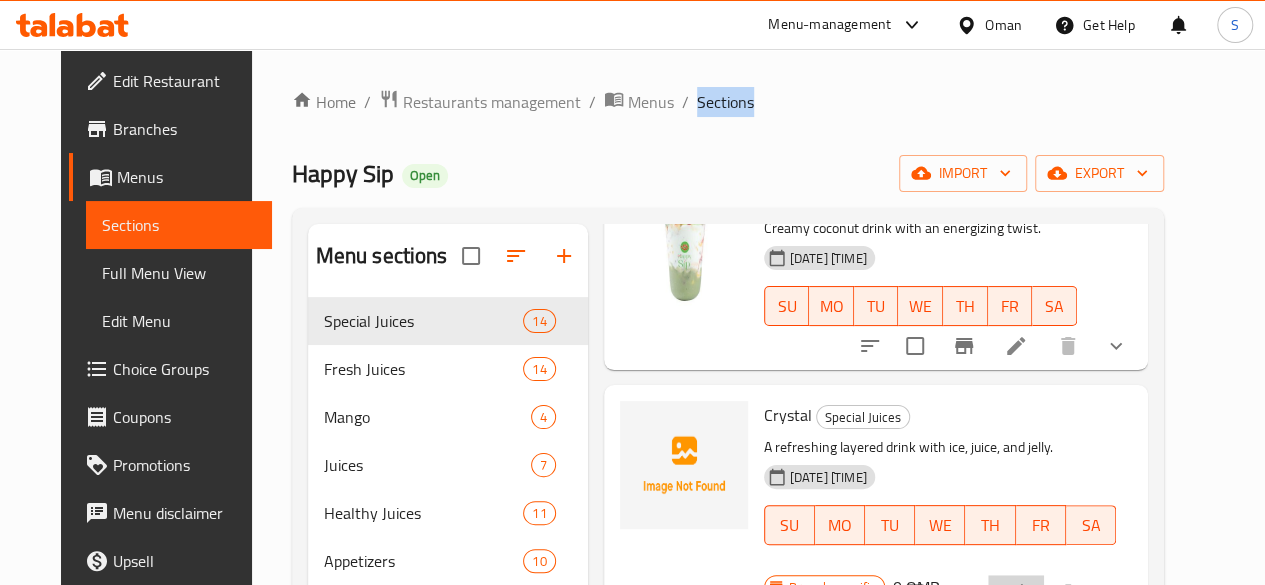 click at bounding box center [1016, 593] 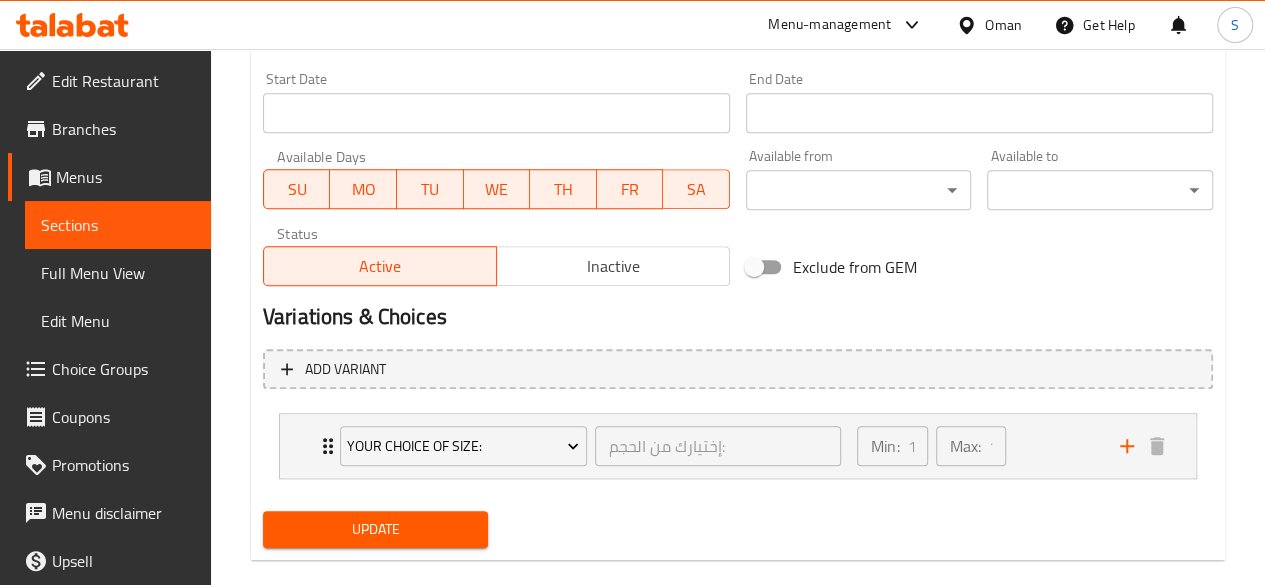 scroll, scrollTop: 859, scrollLeft: 0, axis: vertical 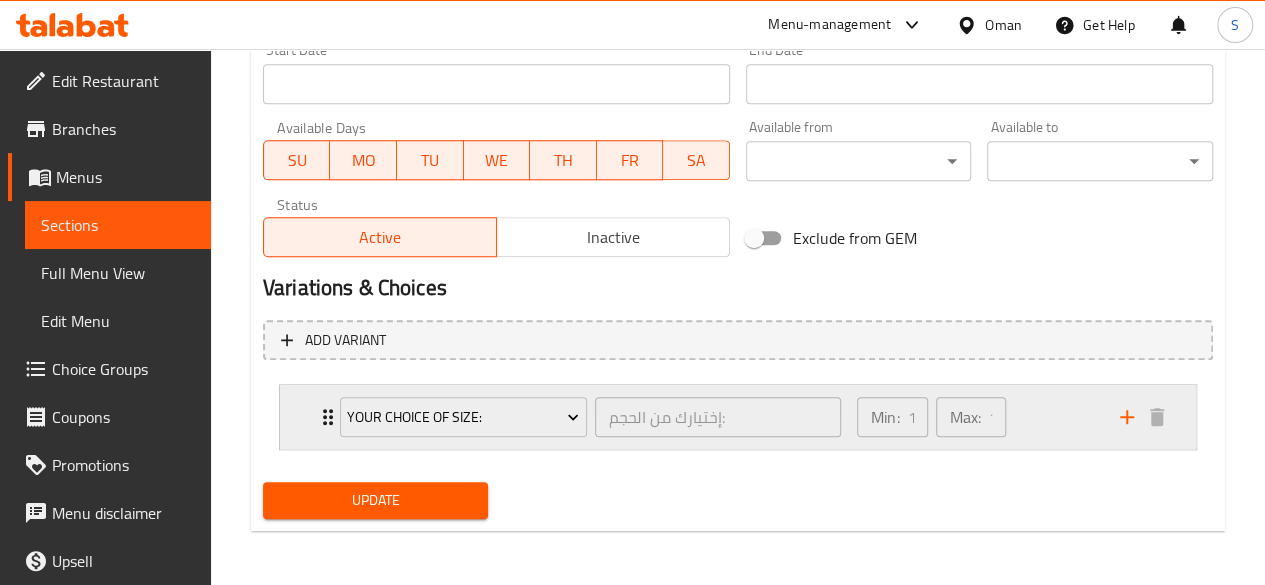 click 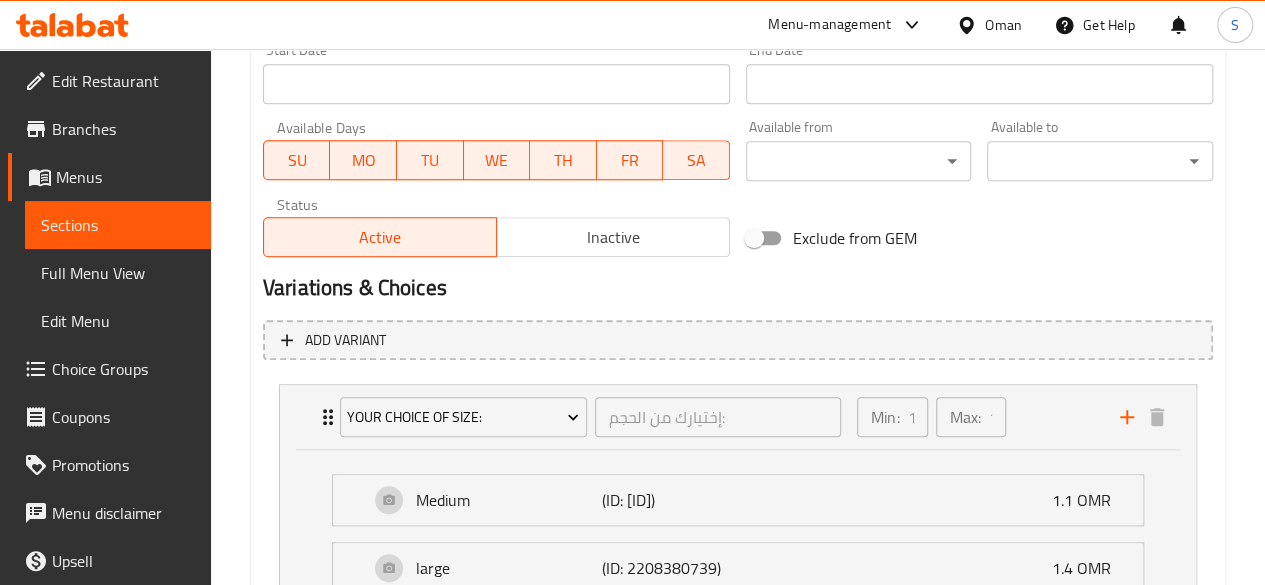 scroll, scrollTop: 1035, scrollLeft: 0, axis: vertical 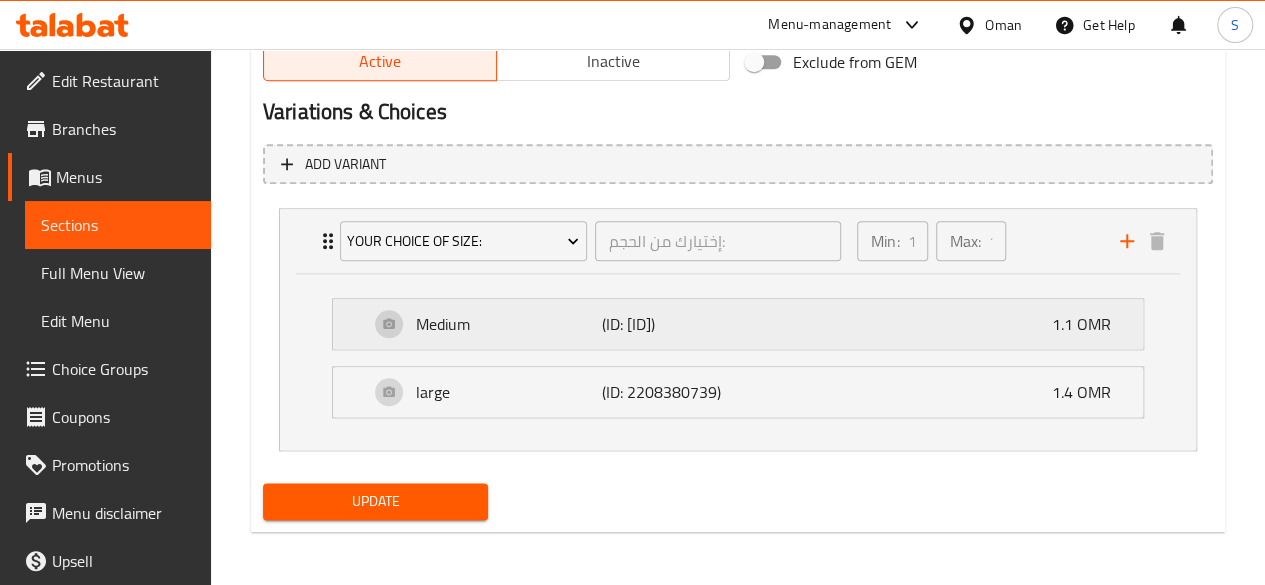 click on "Medium  (ID: [ID]) [PRICE] OMR" at bounding box center [744, 324] 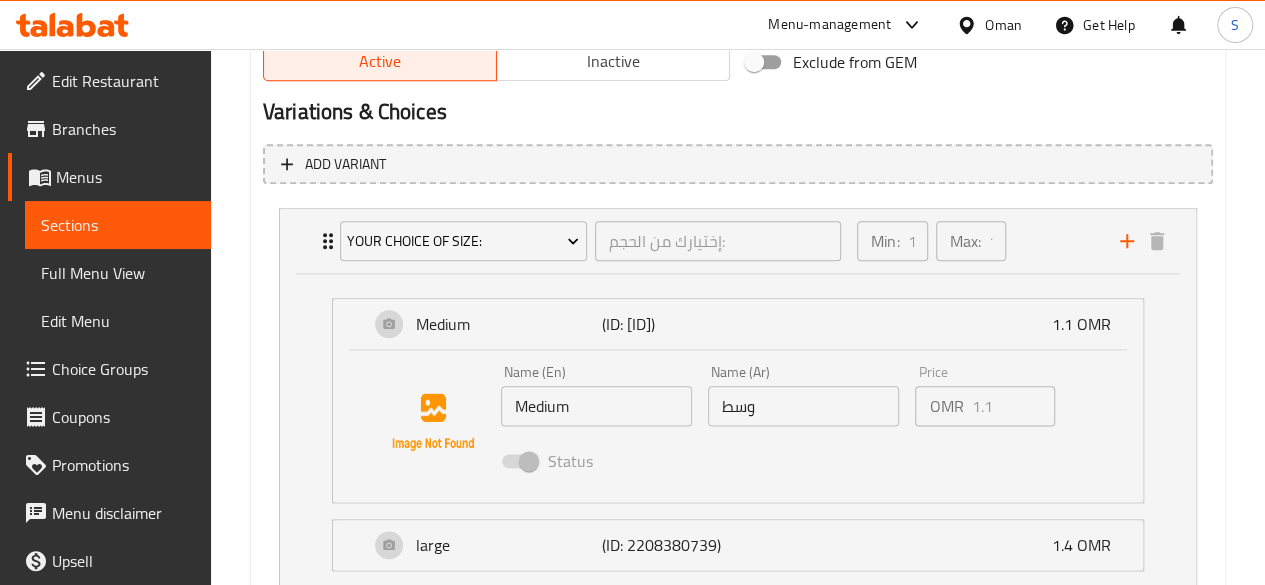 click on "Choice Groups" at bounding box center [123, 369] 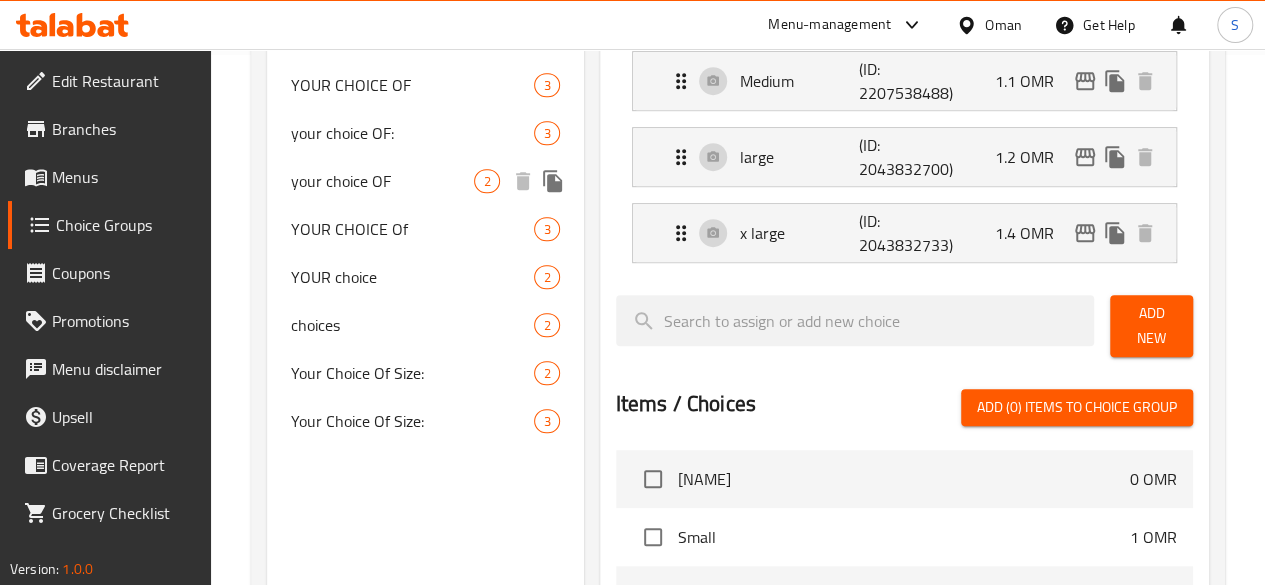 scroll, scrollTop: 533, scrollLeft: 0, axis: vertical 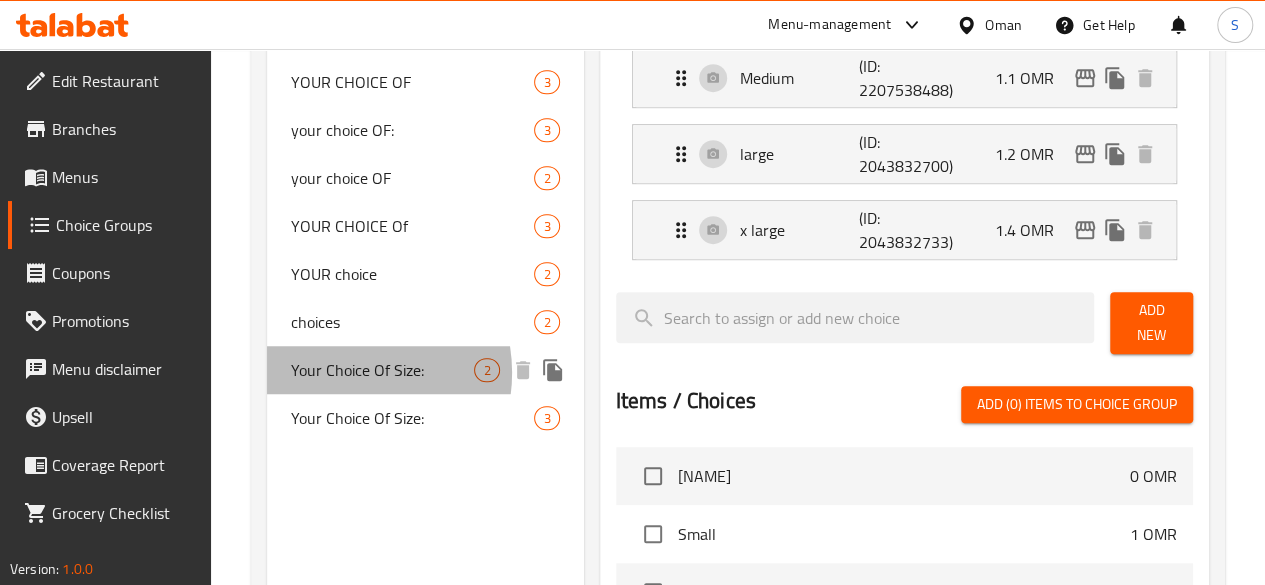 click on "Your Choice Of Size:" at bounding box center (383, 370) 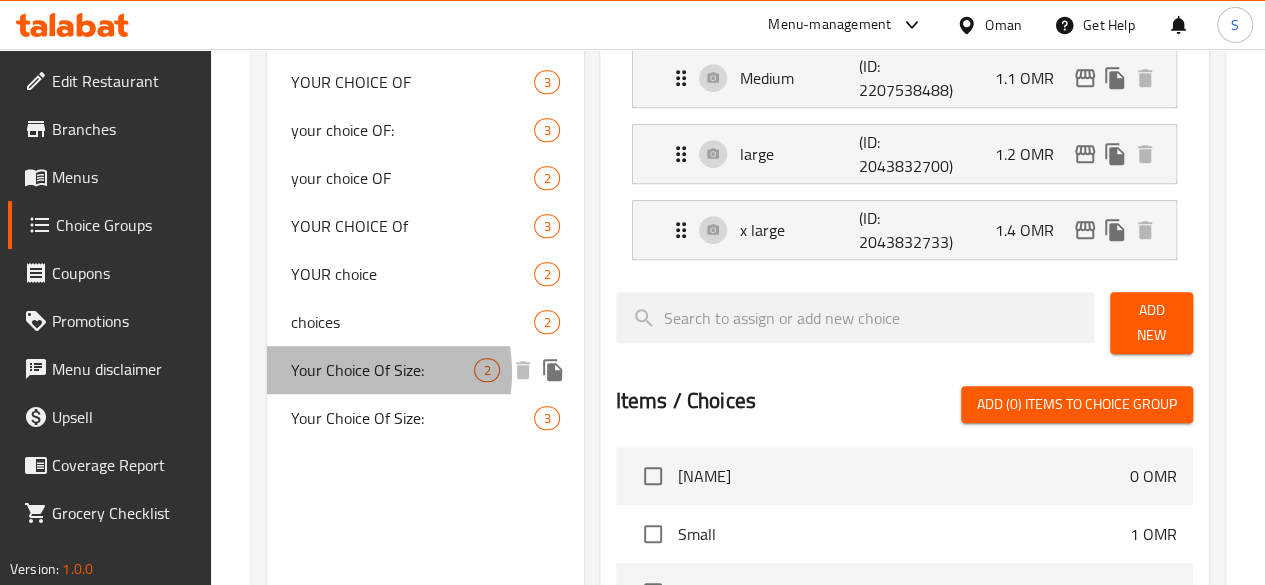 type on "Your Choice Of Size:" 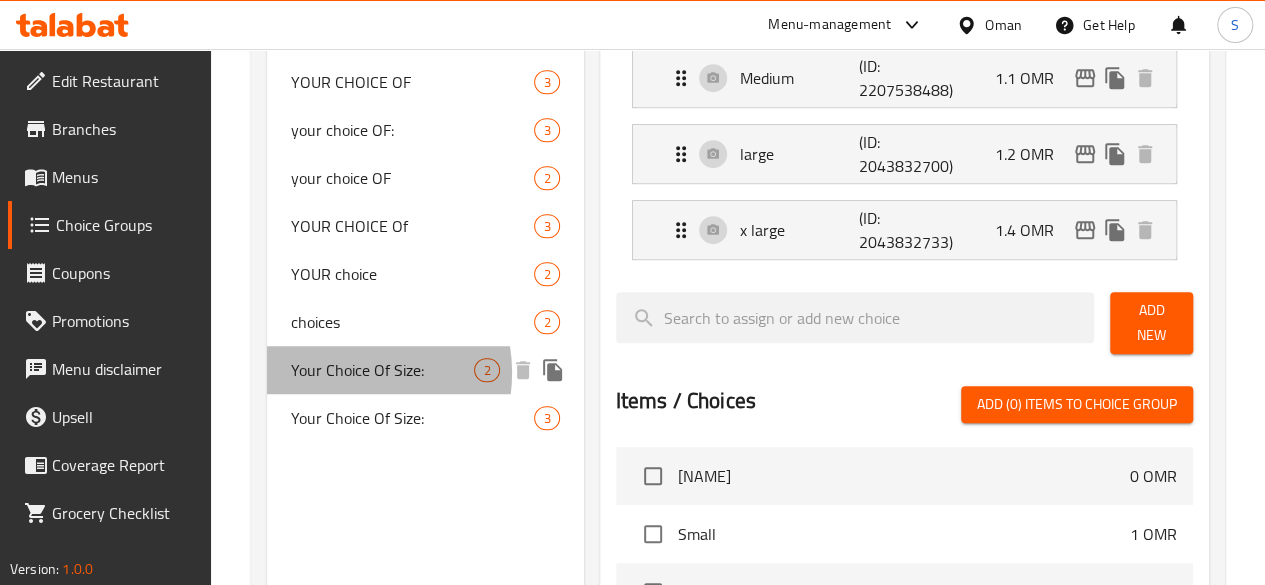 type on "إختيارك من الحجم:" 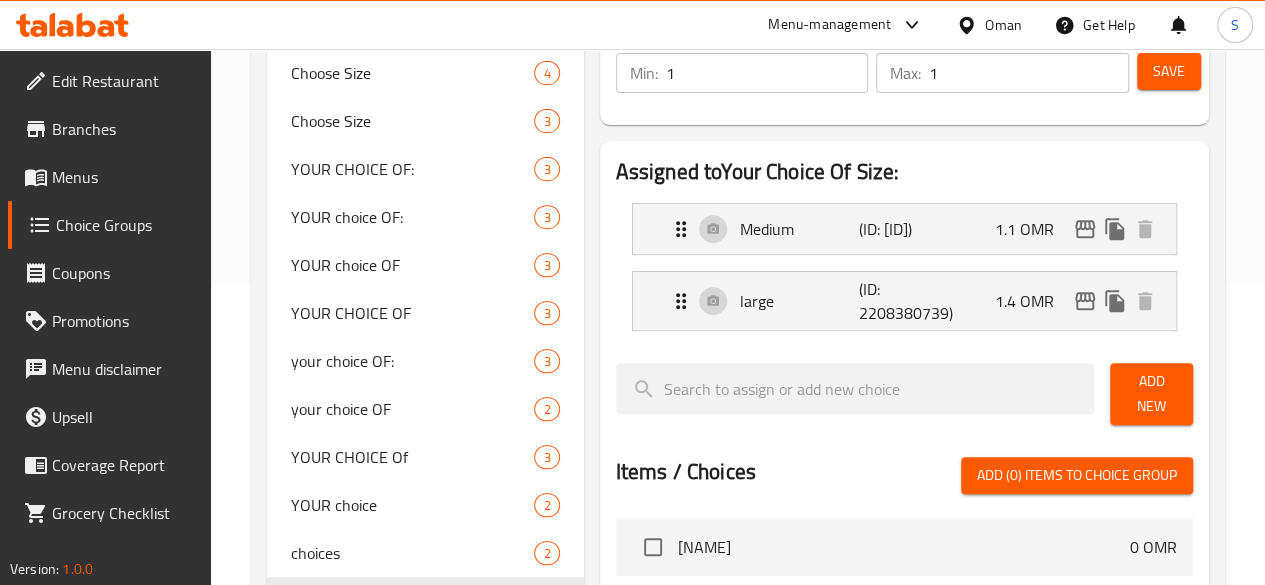 scroll, scrollTop: 301, scrollLeft: 0, axis: vertical 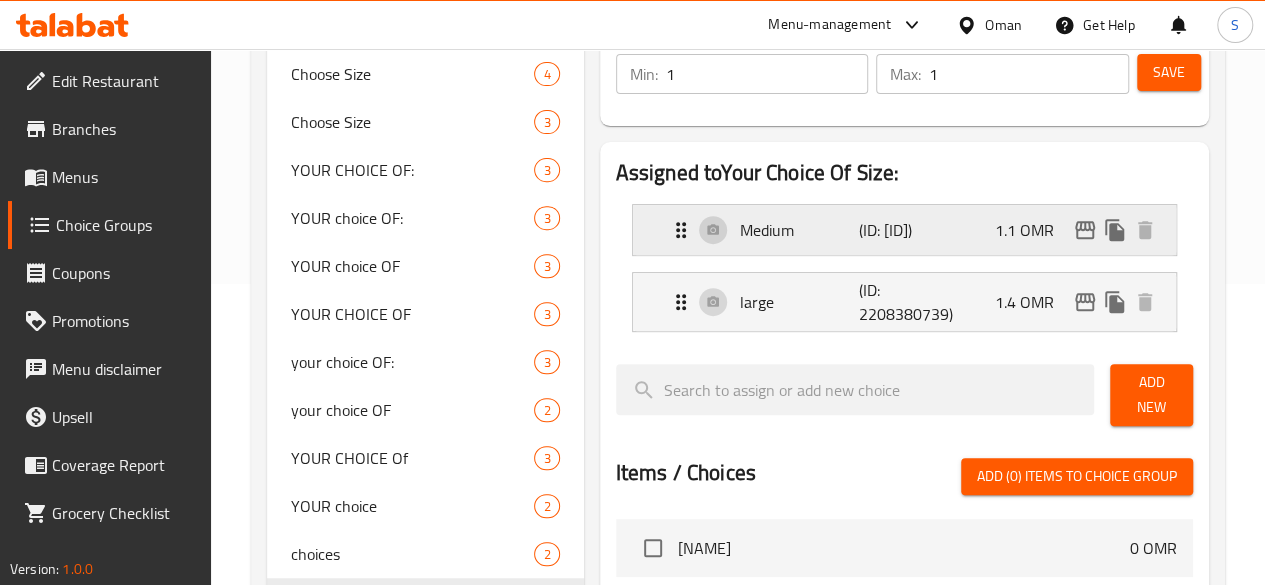click on "Medium  (ID: [ID]) [PRICE] OMR" at bounding box center [910, 230] 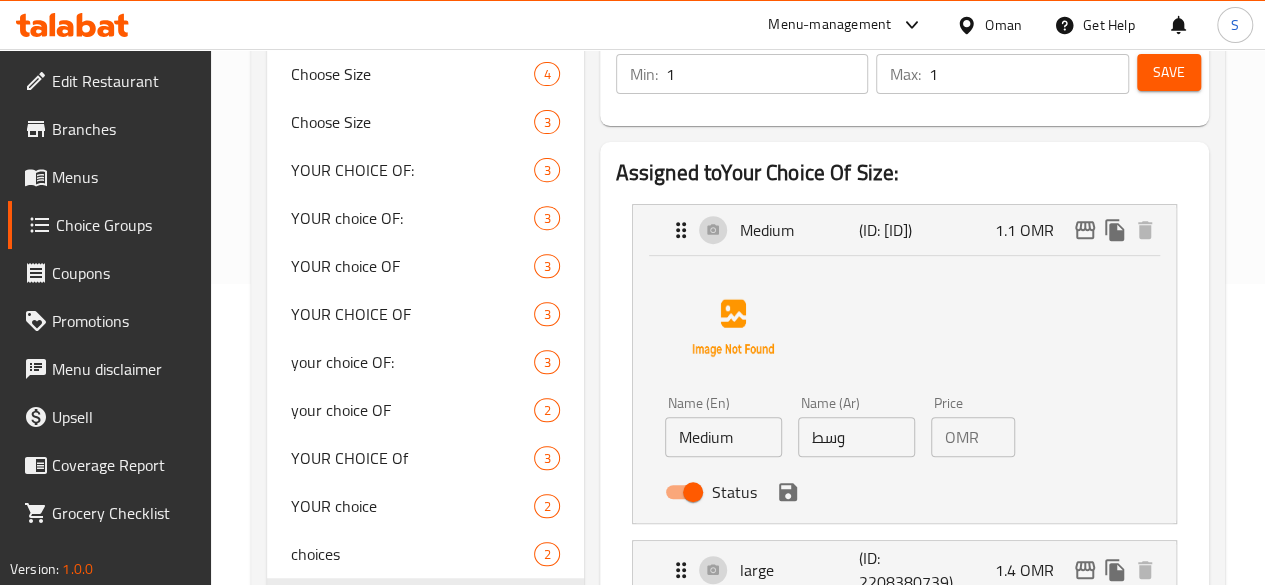 click on "1.1" at bounding box center (1001, 437) 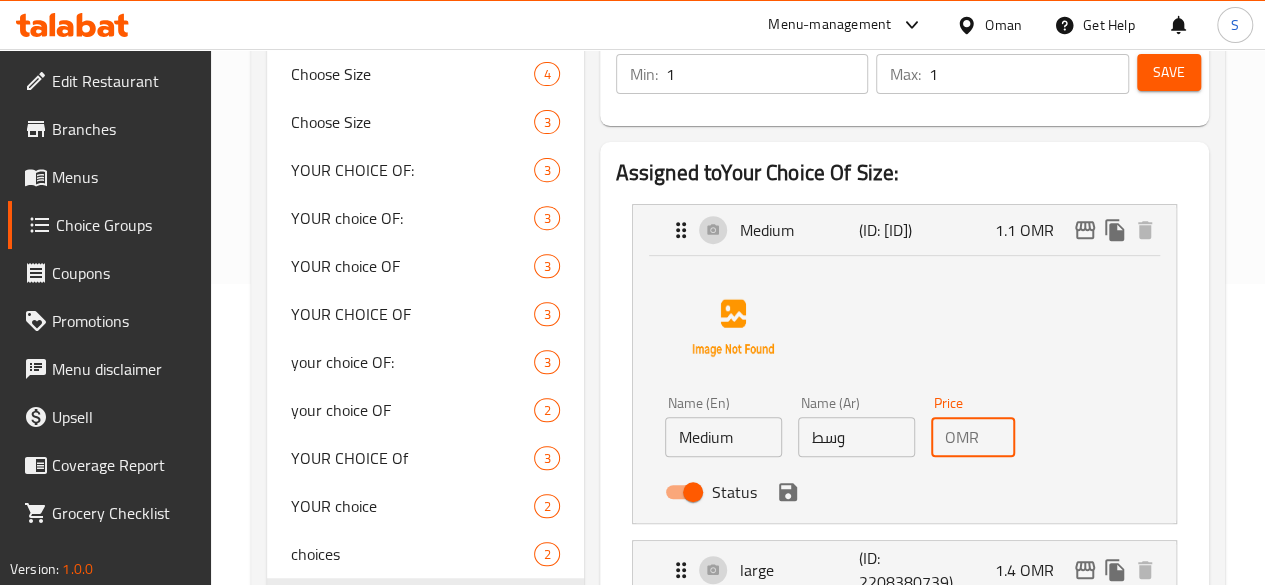 scroll, scrollTop: 0, scrollLeft: 6, axis: horizontal 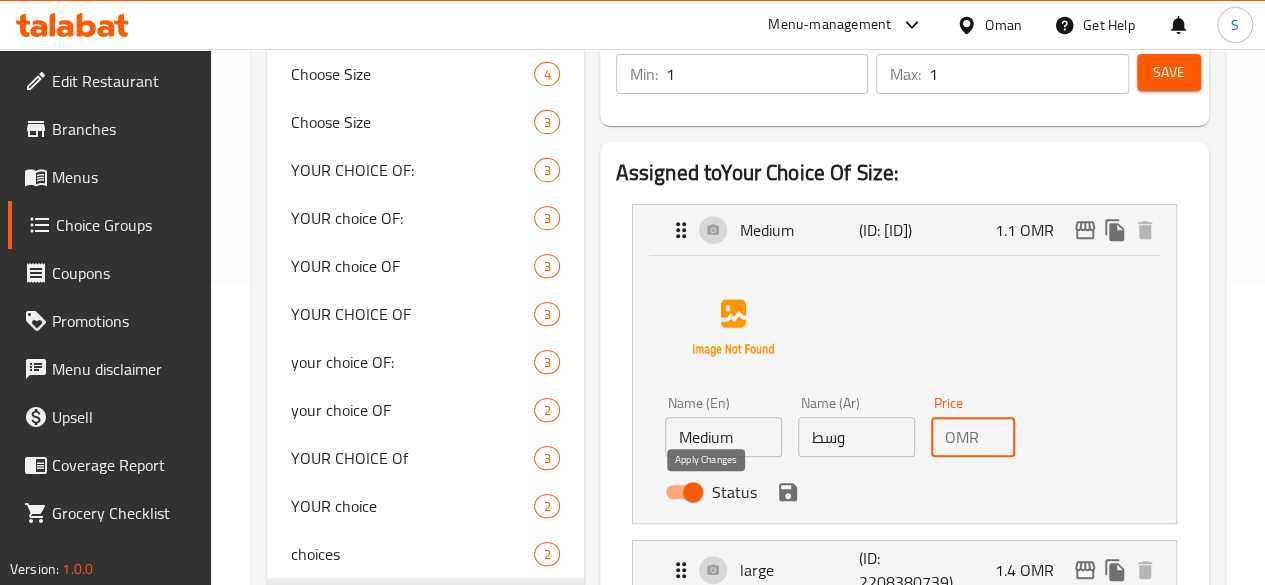 click 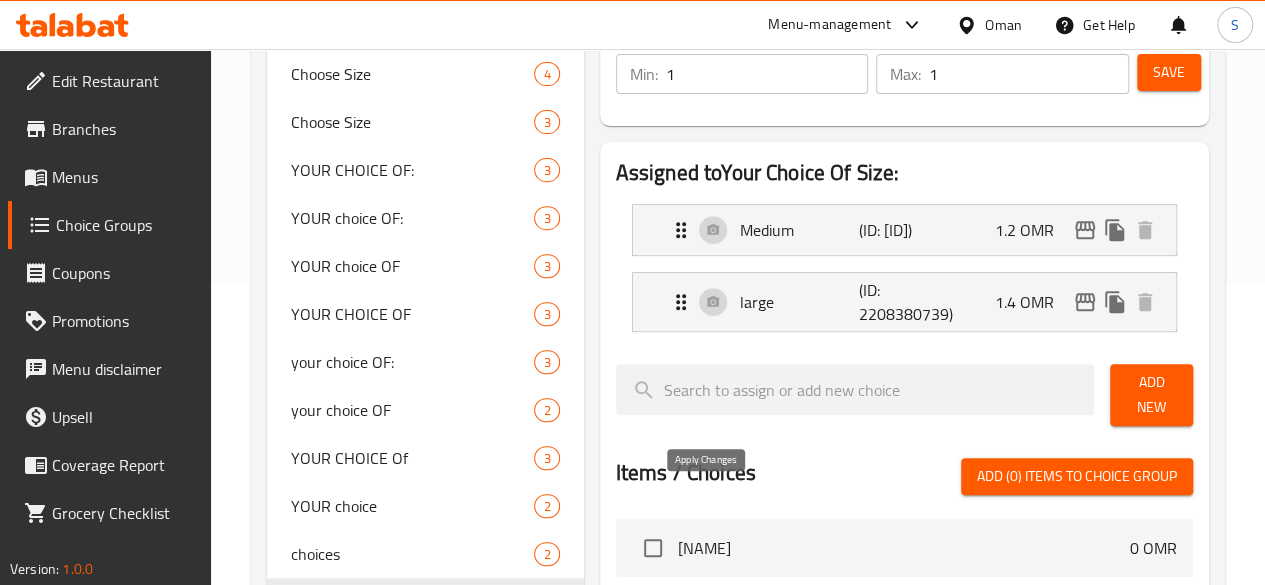 type on "1.2" 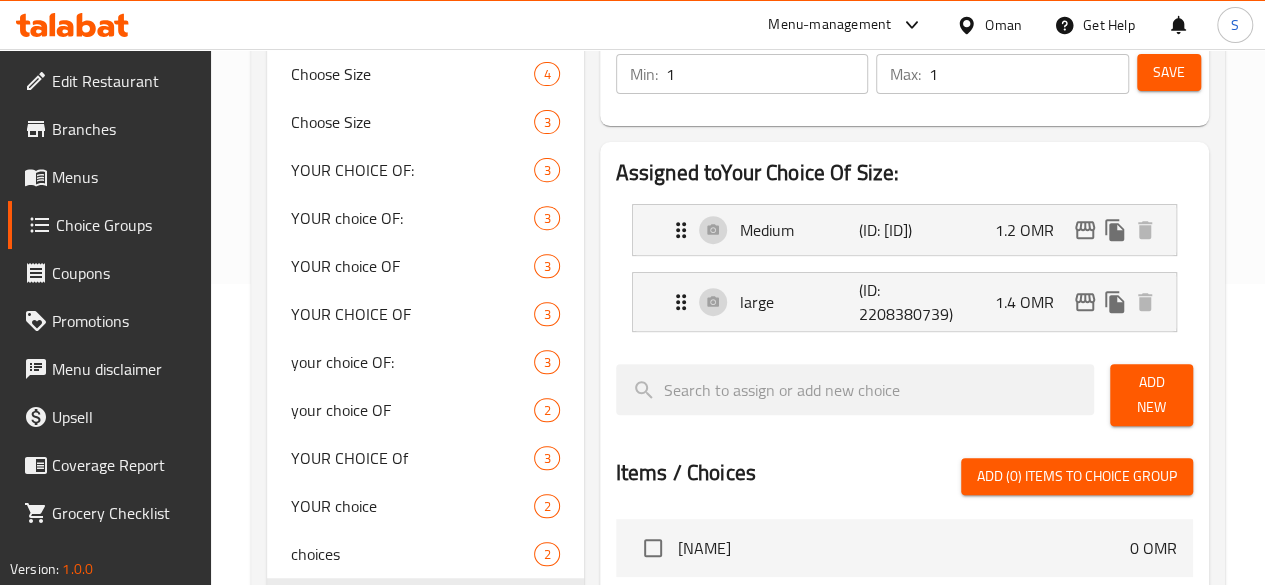 scroll, scrollTop: 0, scrollLeft: 0, axis: both 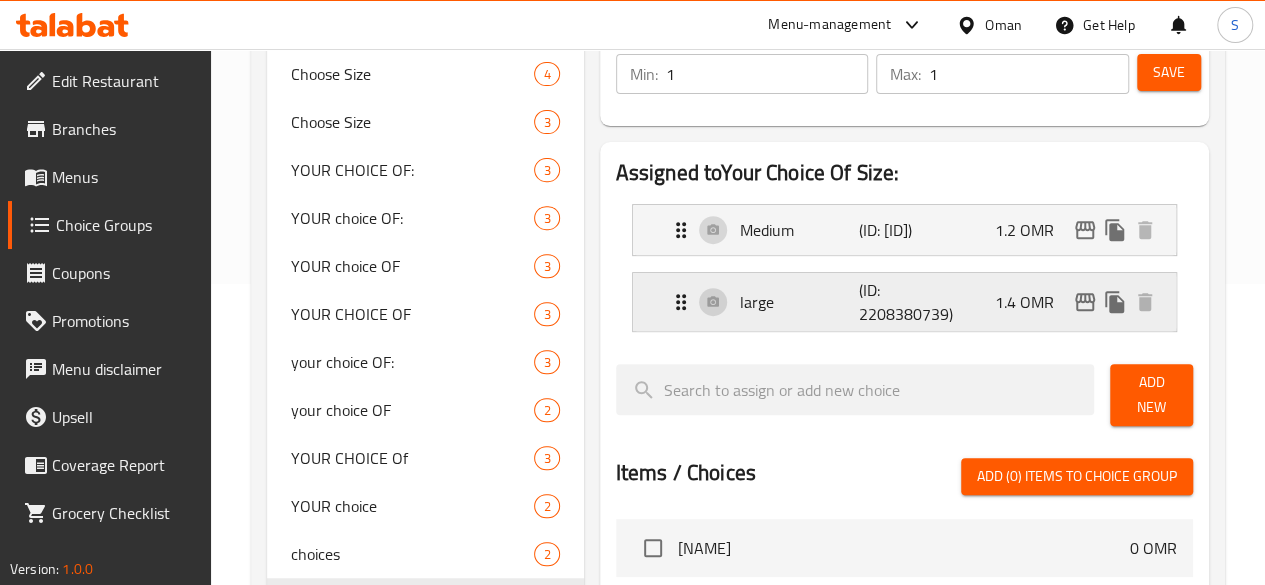 click on "large (ID: [ID]) [PRICE] OMR" at bounding box center [910, 302] 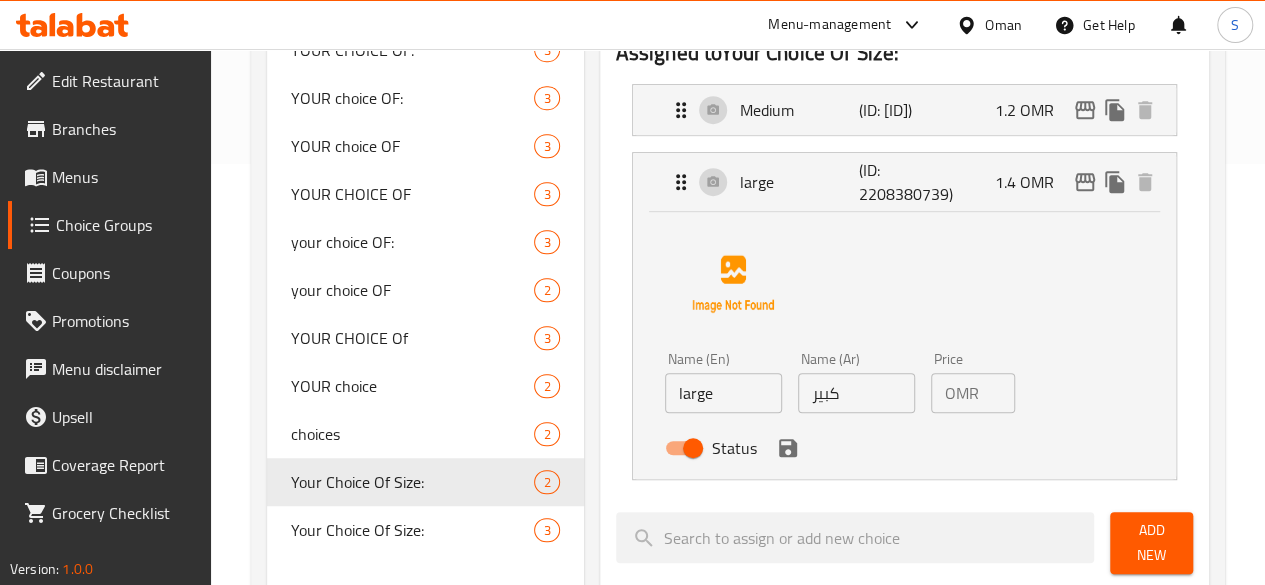 scroll, scrollTop: 422, scrollLeft: 0, axis: vertical 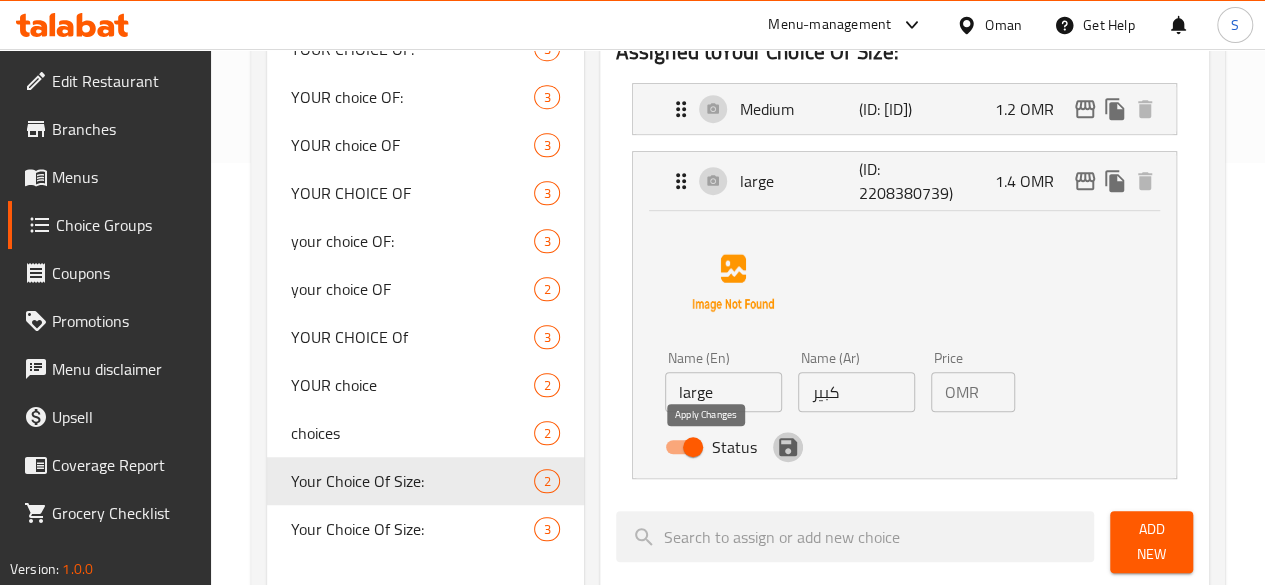 click 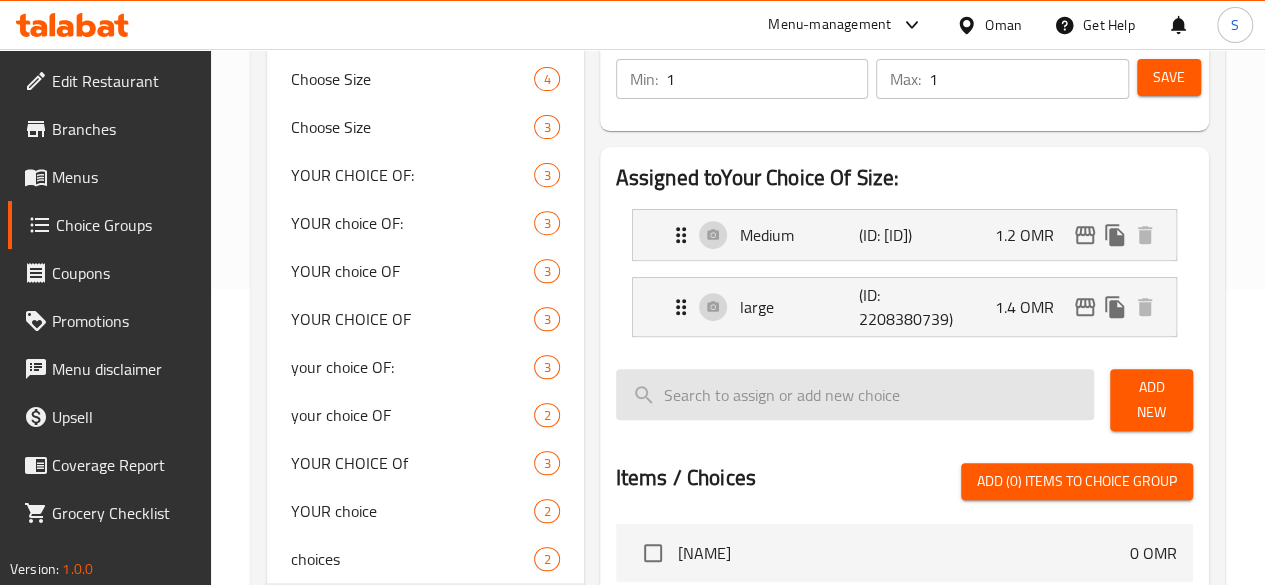 scroll, scrollTop: 0, scrollLeft: 0, axis: both 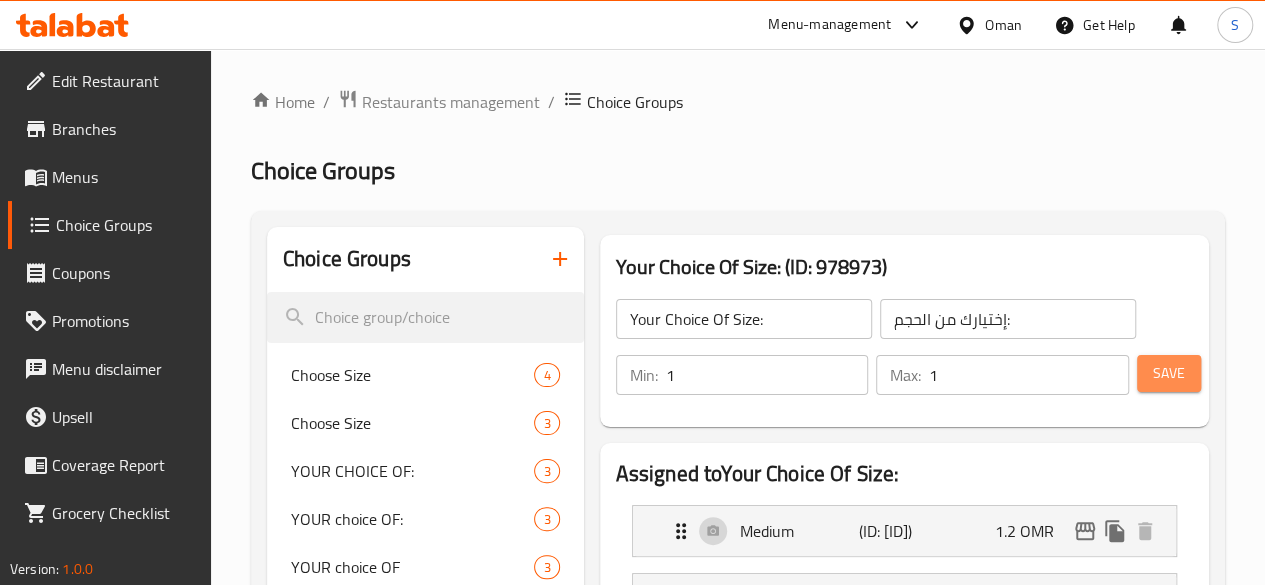 click on "Save" at bounding box center [1169, 373] 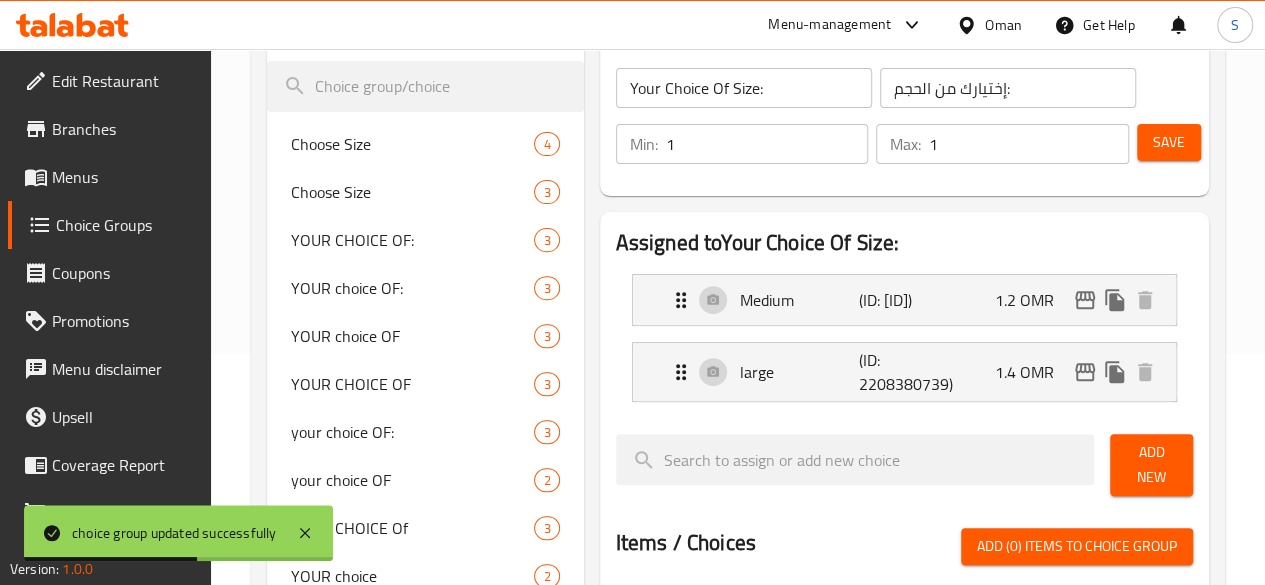 scroll, scrollTop: 234, scrollLeft: 0, axis: vertical 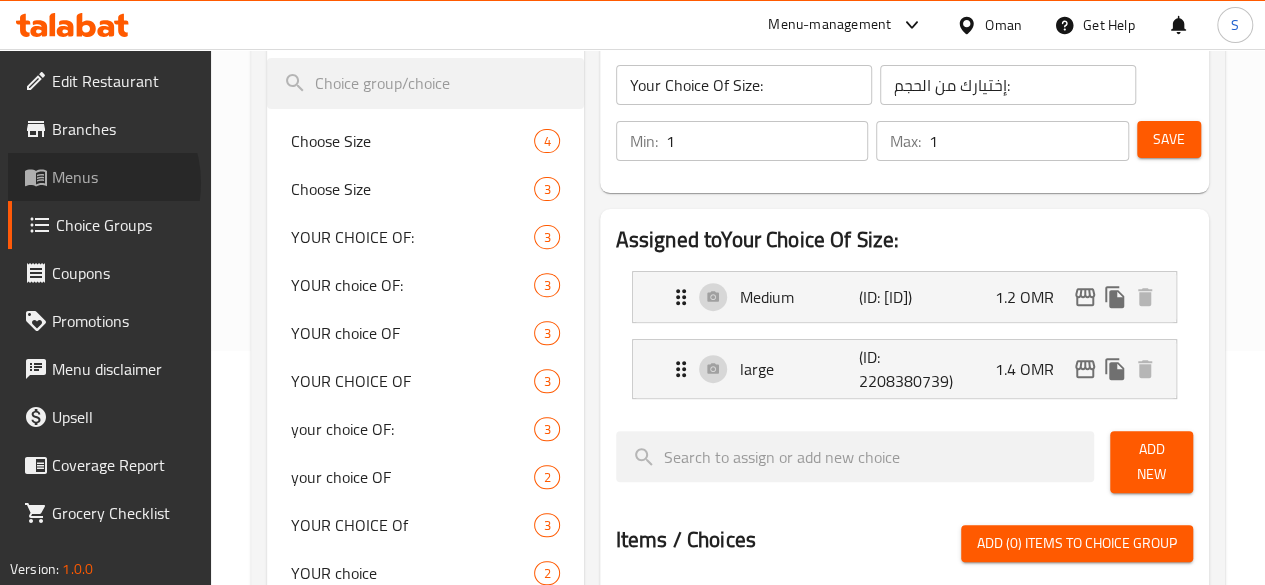 click on "Menus" at bounding box center (123, 177) 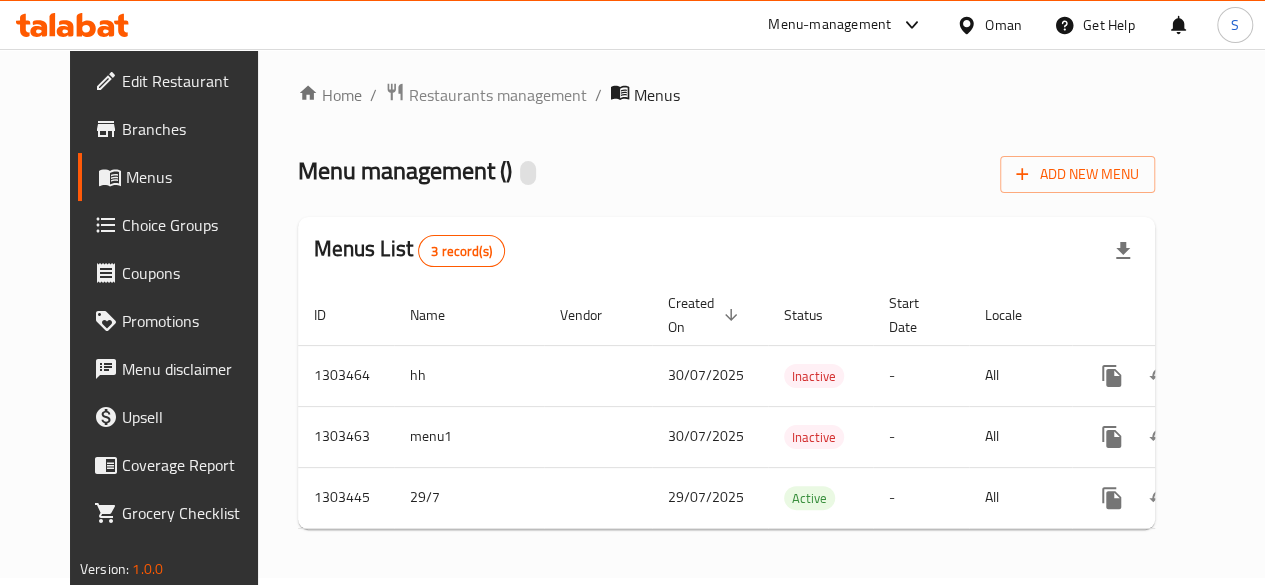 scroll, scrollTop: 20, scrollLeft: 0, axis: vertical 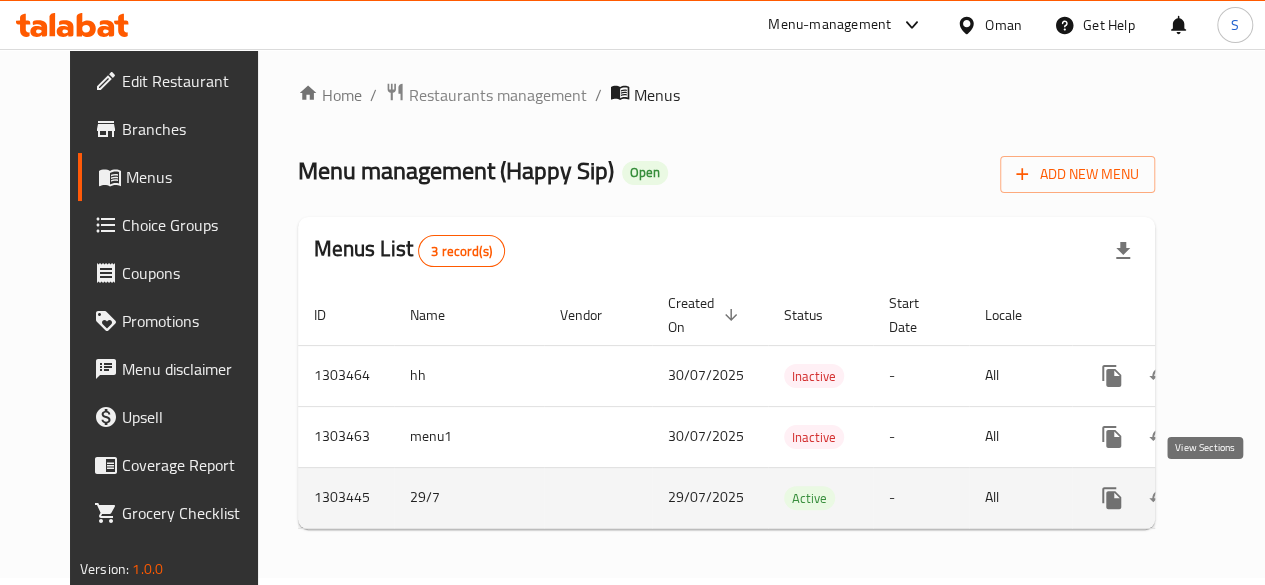 click 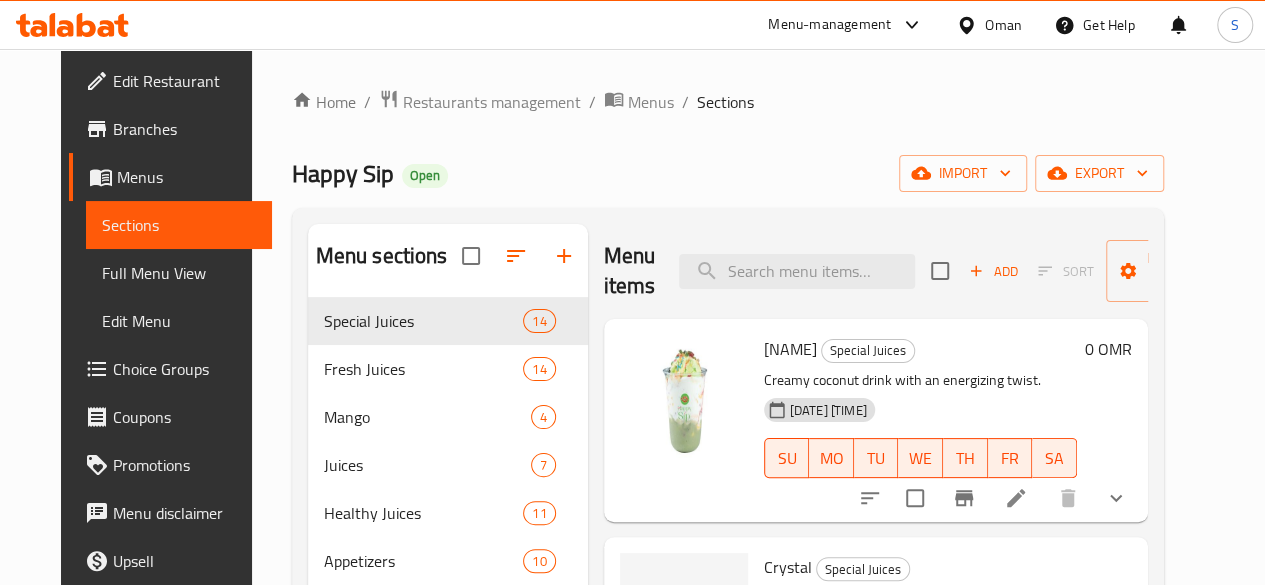 scroll, scrollTop: 210, scrollLeft: 0, axis: vertical 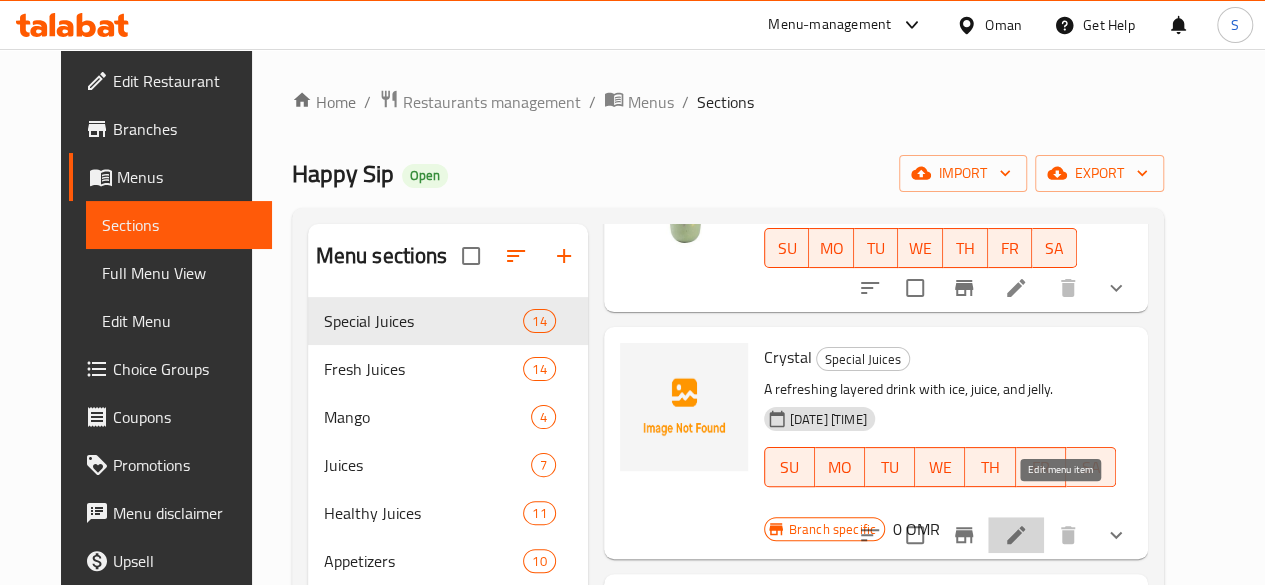 click 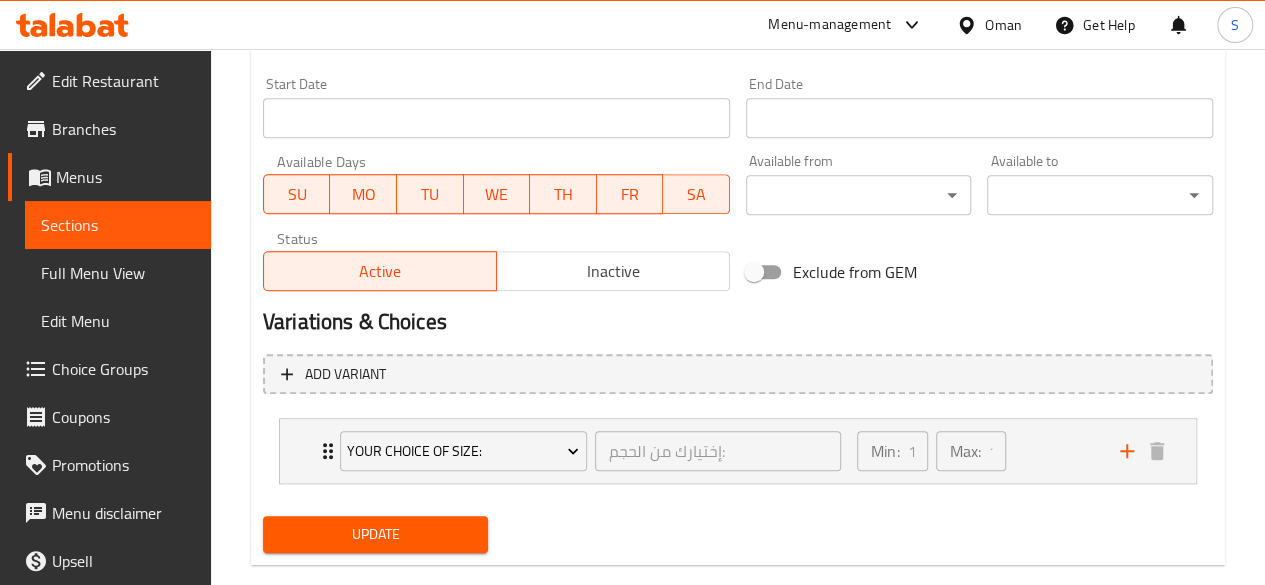 scroll, scrollTop: 859, scrollLeft: 0, axis: vertical 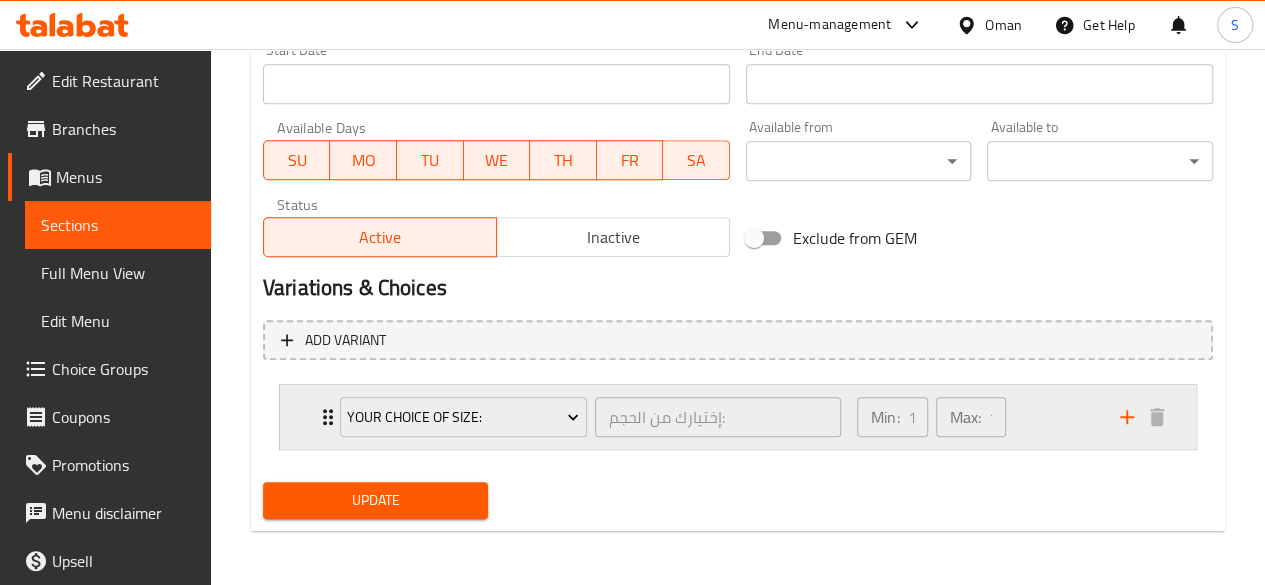 click 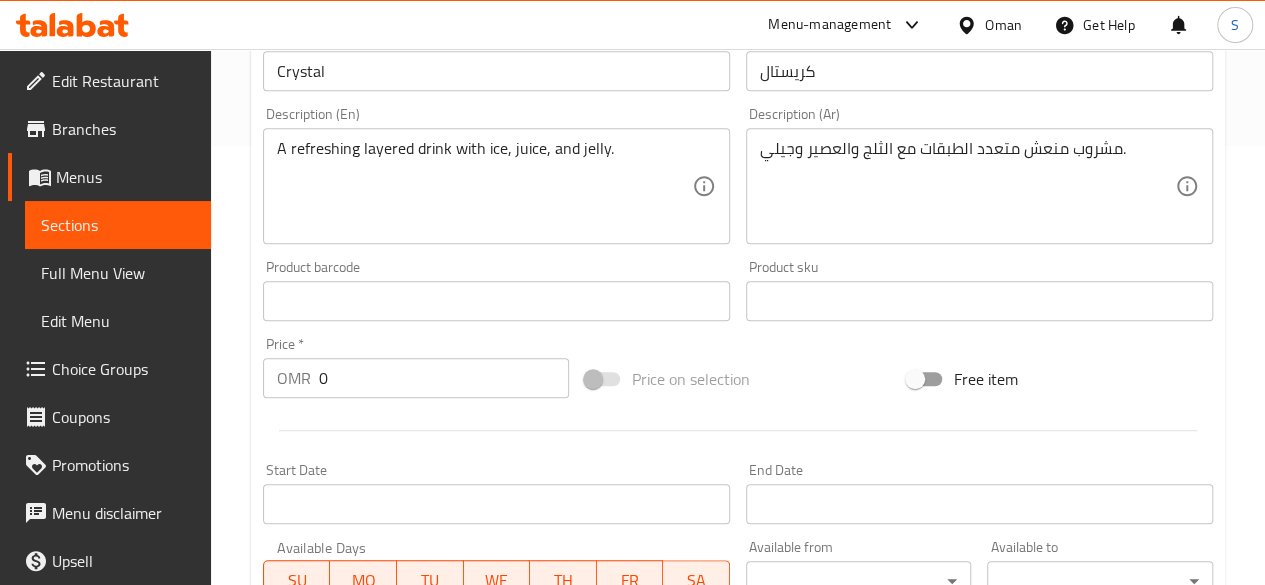 scroll, scrollTop: 0, scrollLeft: 0, axis: both 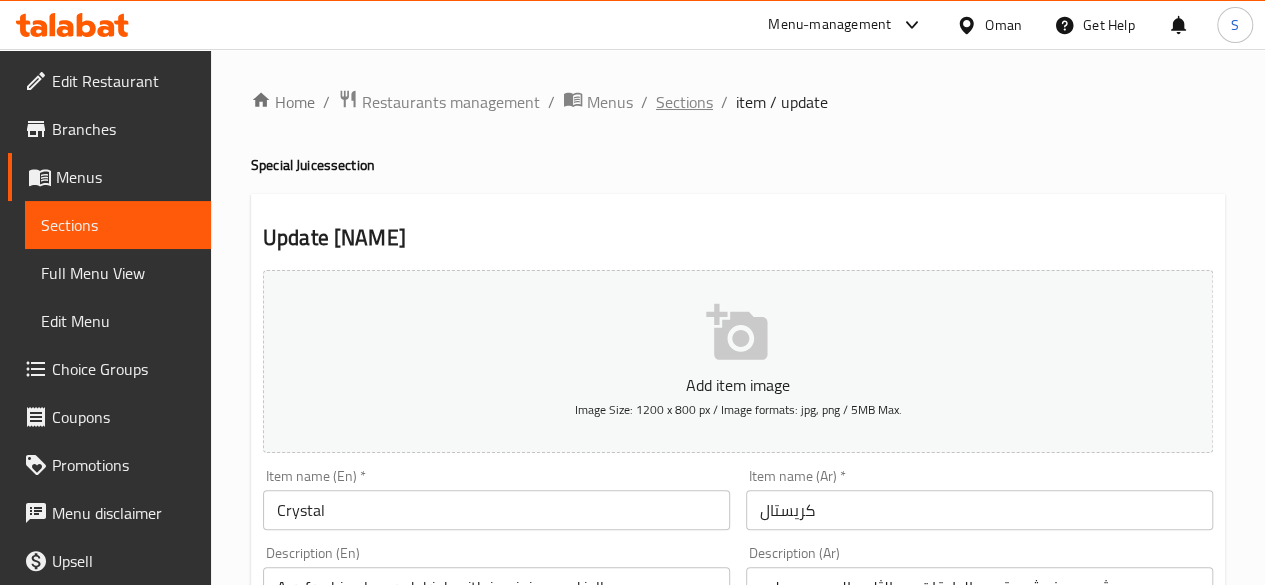 click on "Sections" at bounding box center (684, 102) 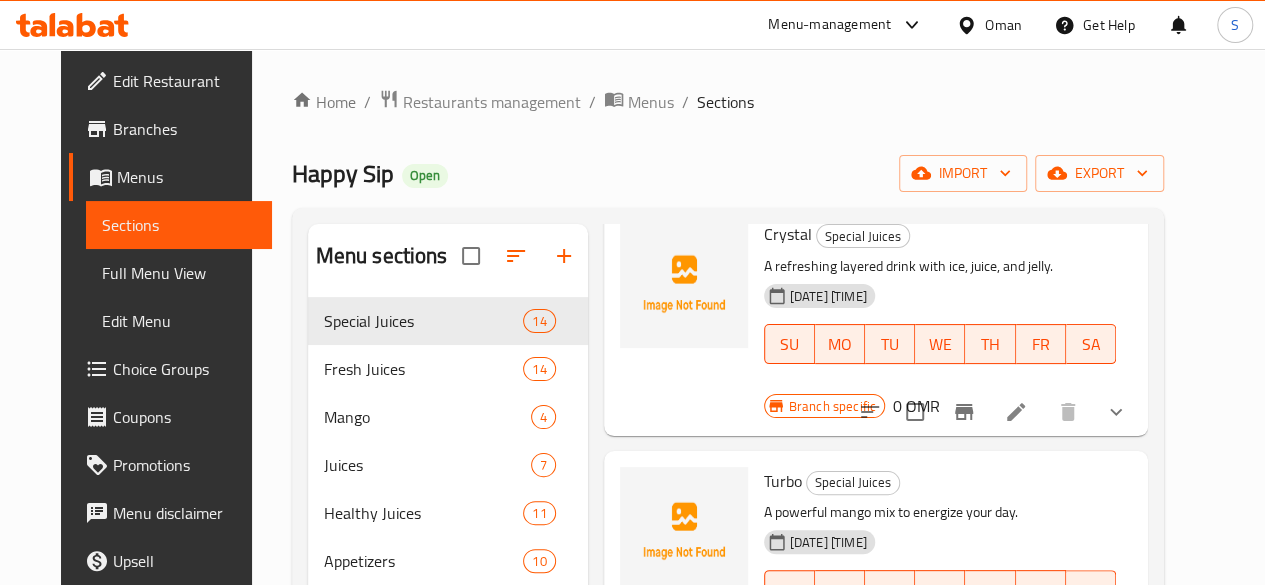 scroll, scrollTop: 498, scrollLeft: 0, axis: vertical 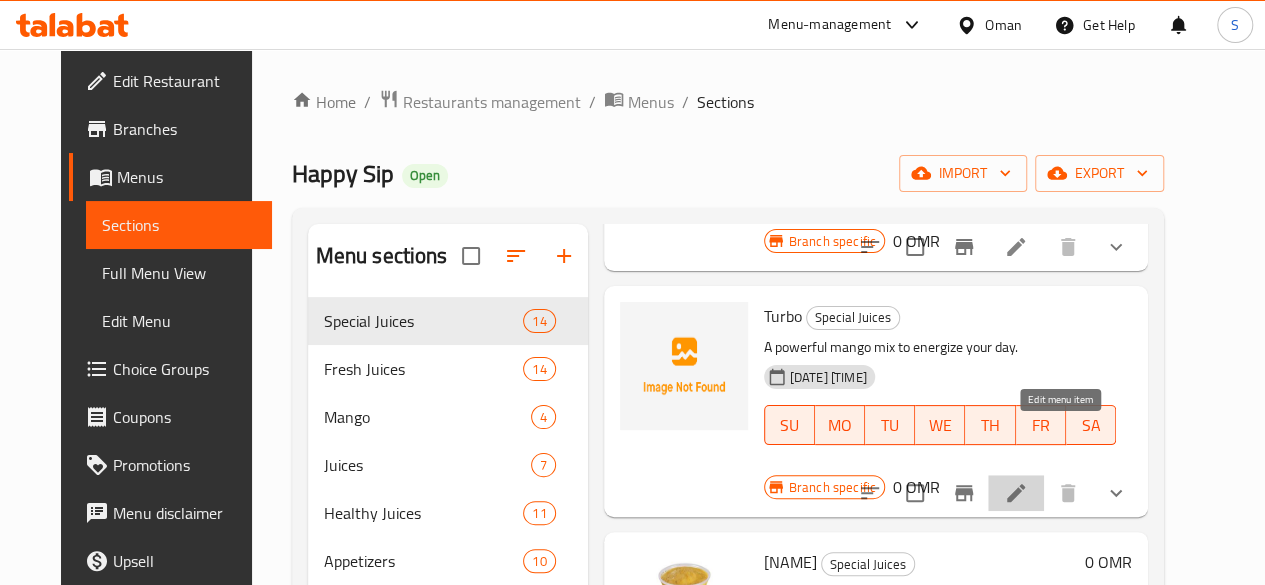 click 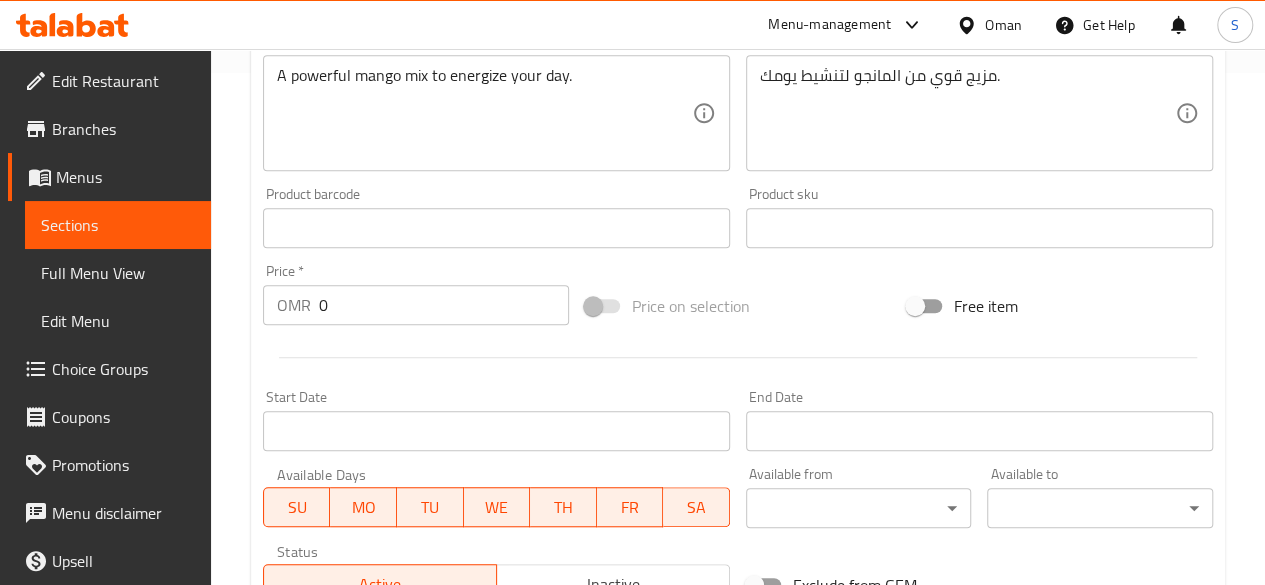 scroll, scrollTop: 859, scrollLeft: 0, axis: vertical 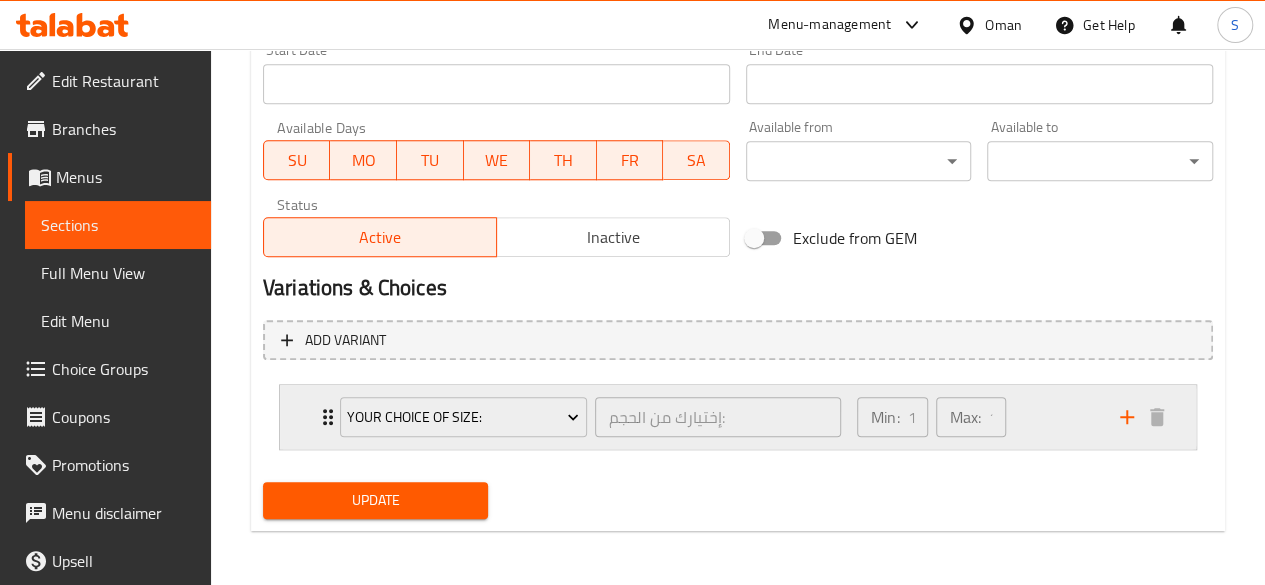 click 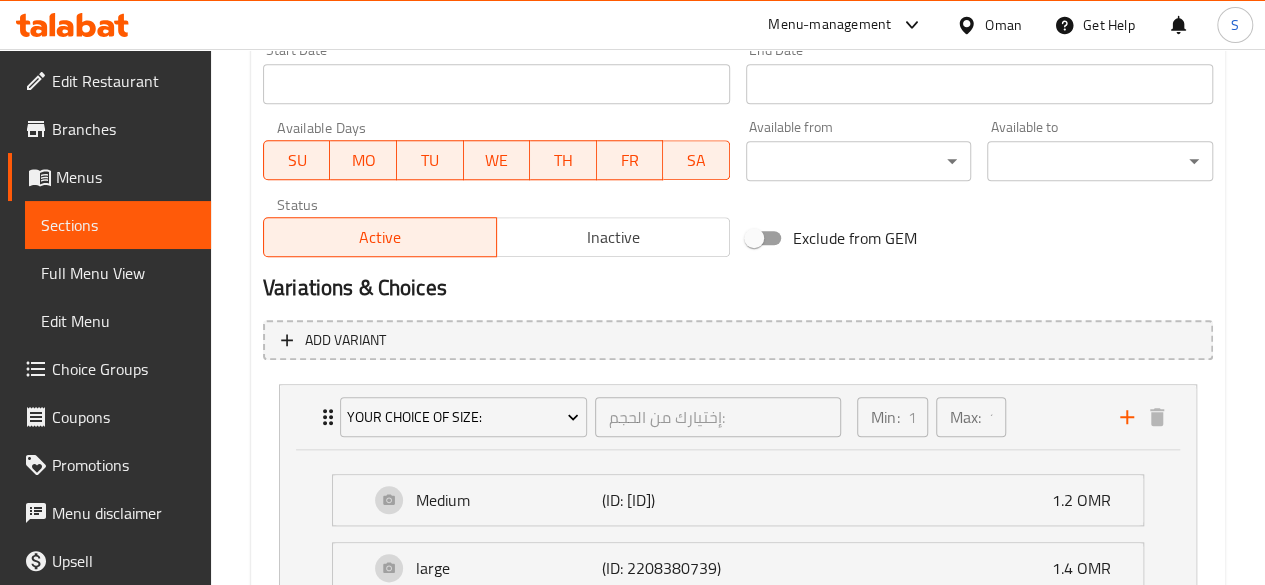 scroll, scrollTop: 0, scrollLeft: 0, axis: both 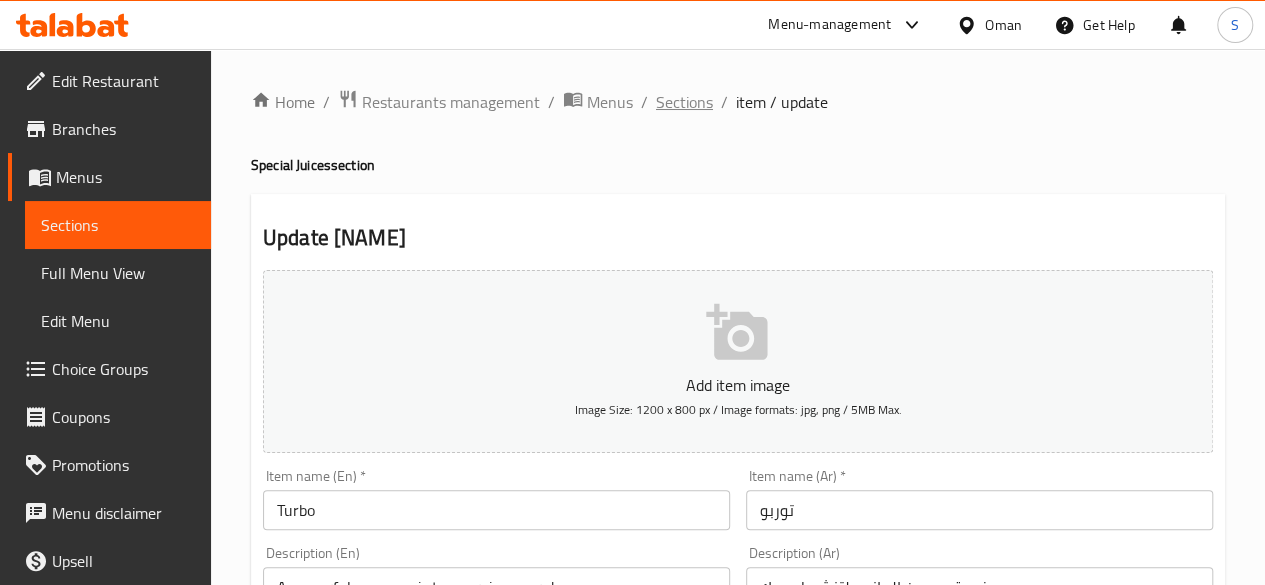 click on "Sections" at bounding box center (684, 102) 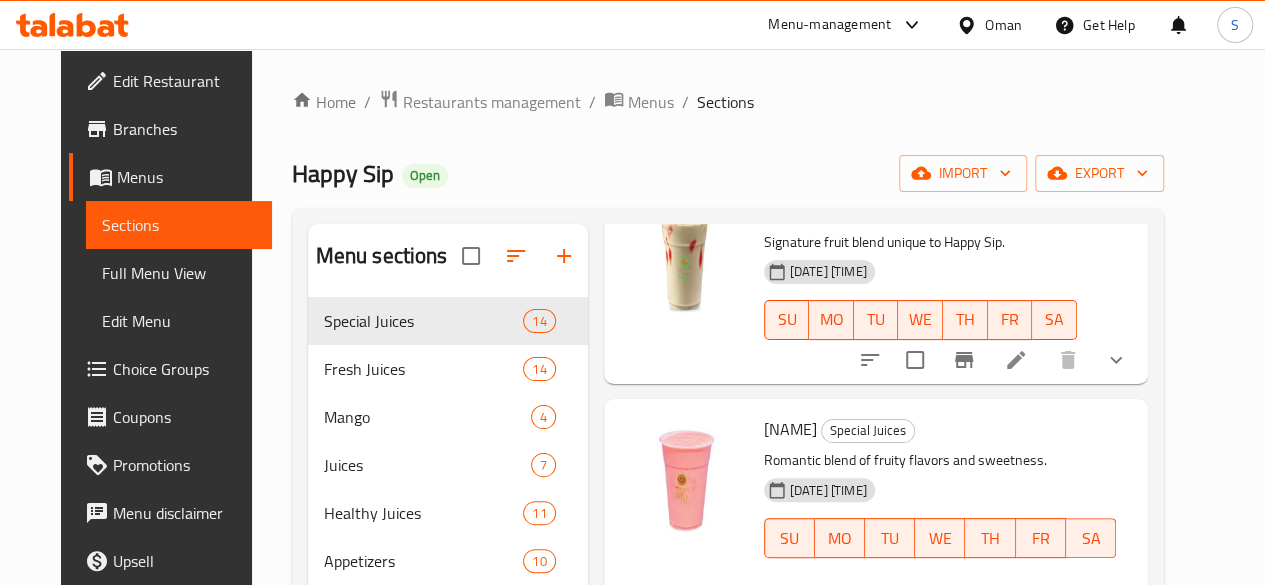 scroll, scrollTop: 1778, scrollLeft: 0, axis: vertical 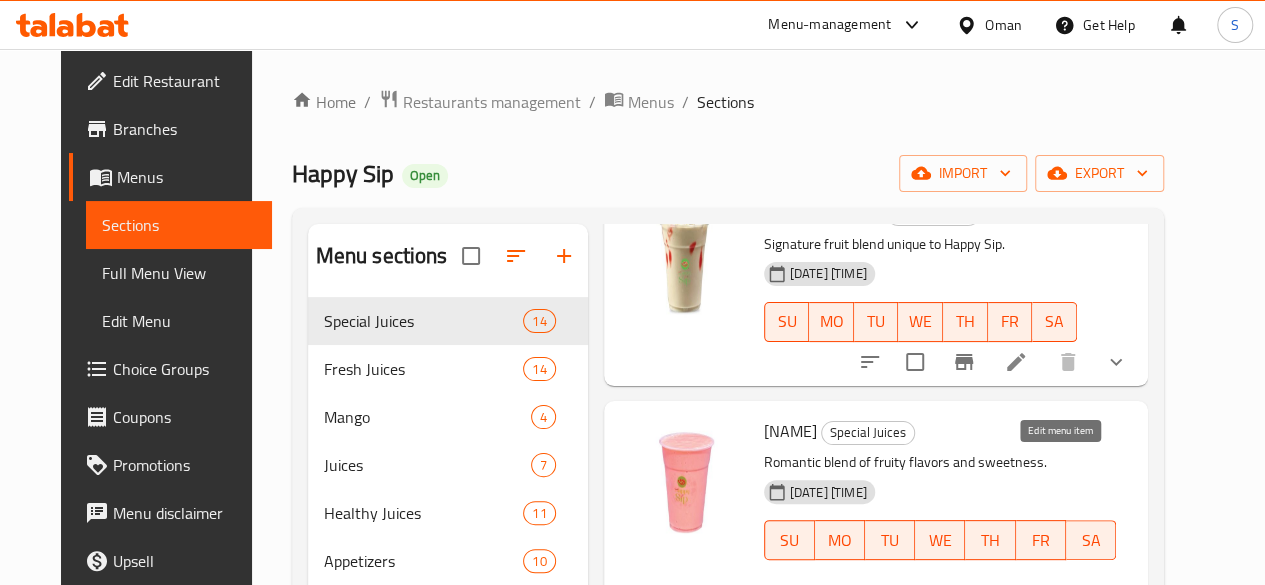 click 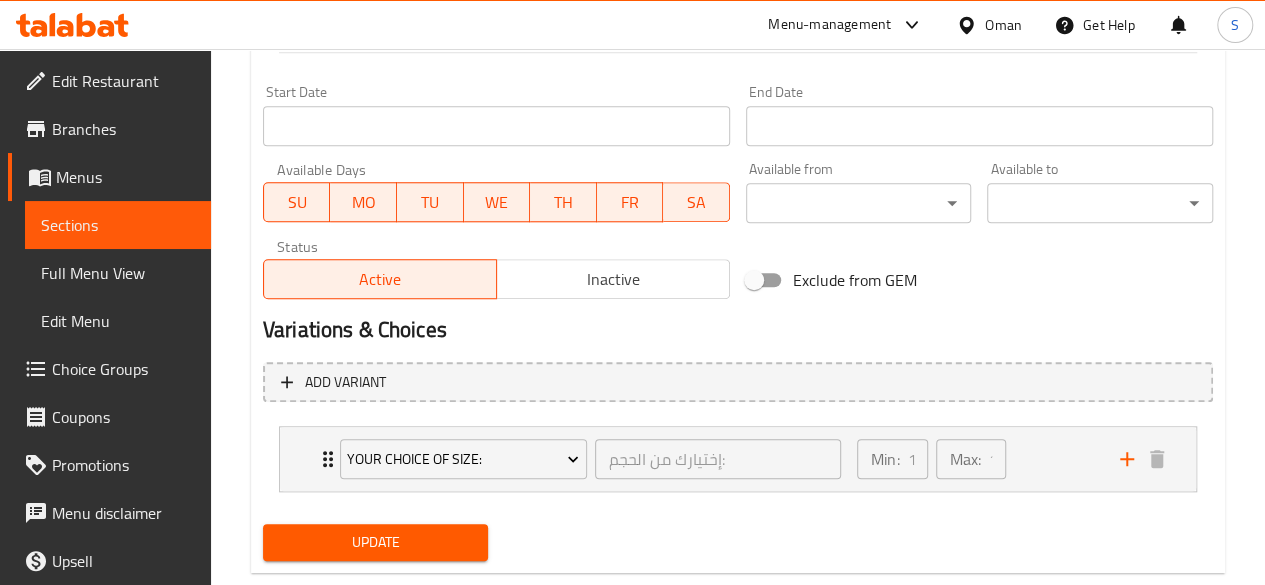 scroll, scrollTop: 889, scrollLeft: 0, axis: vertical 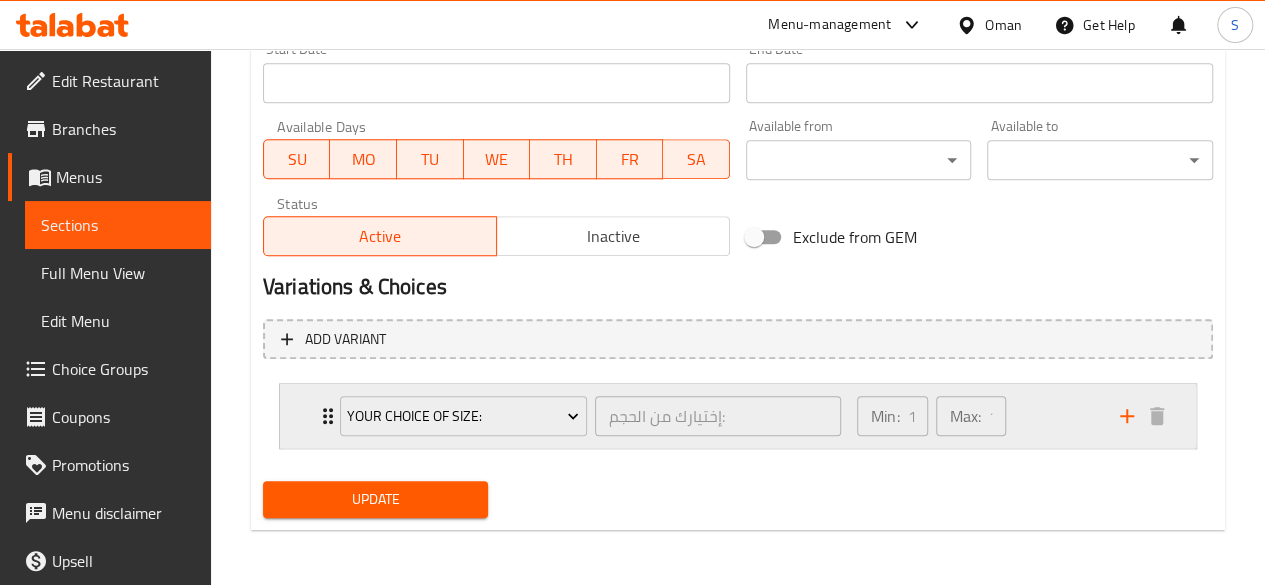 click 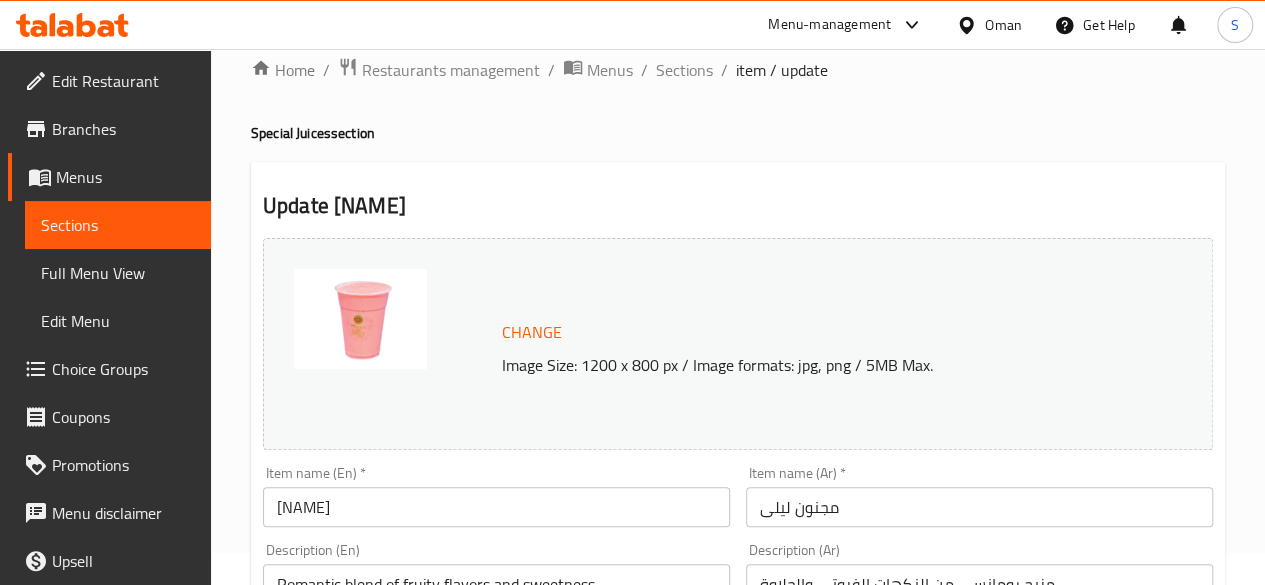 scroll, scrollTop: 0, scrollLeft: 0, axis: both 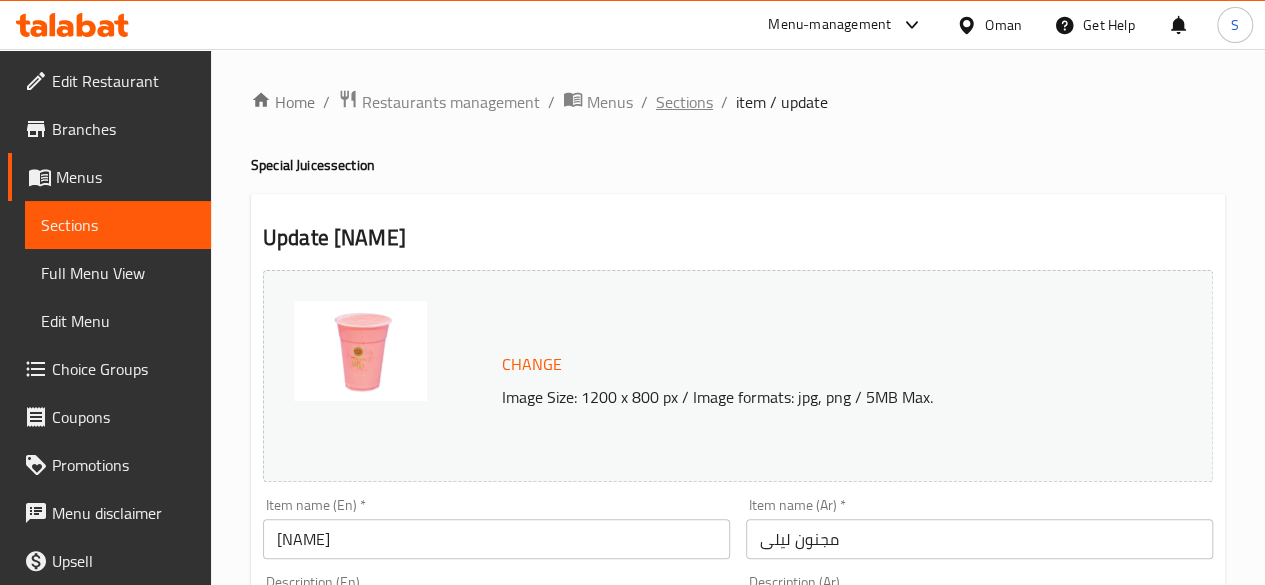 click on "Sections" at bounding box center (684, 102) 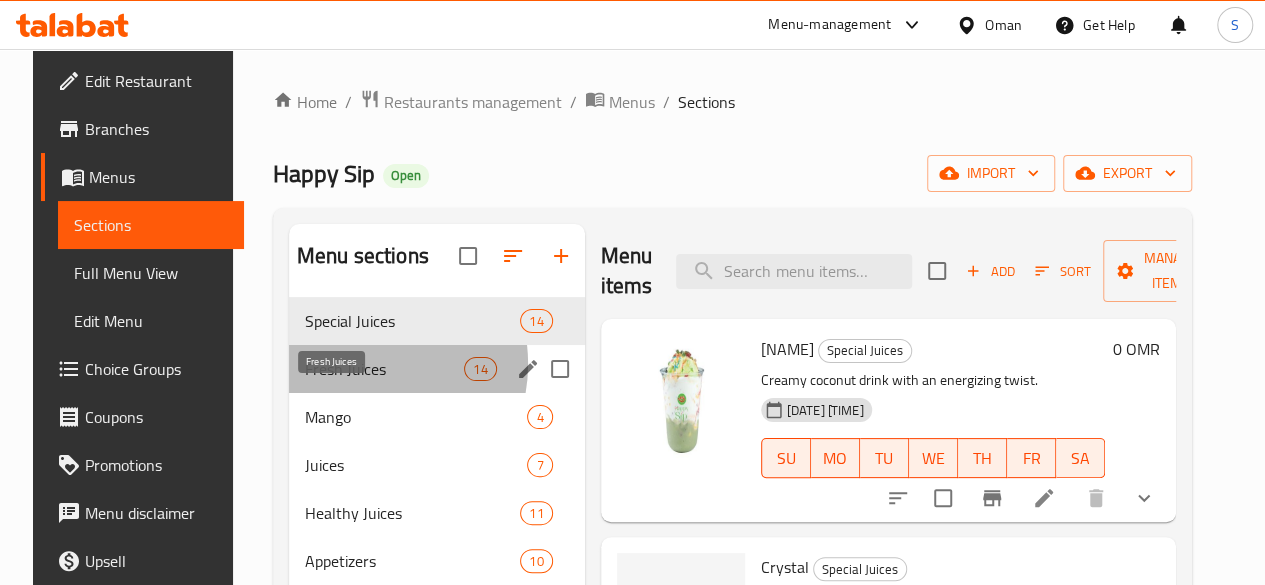 click on "Fresh Juices" at bounding box center [384, 369] 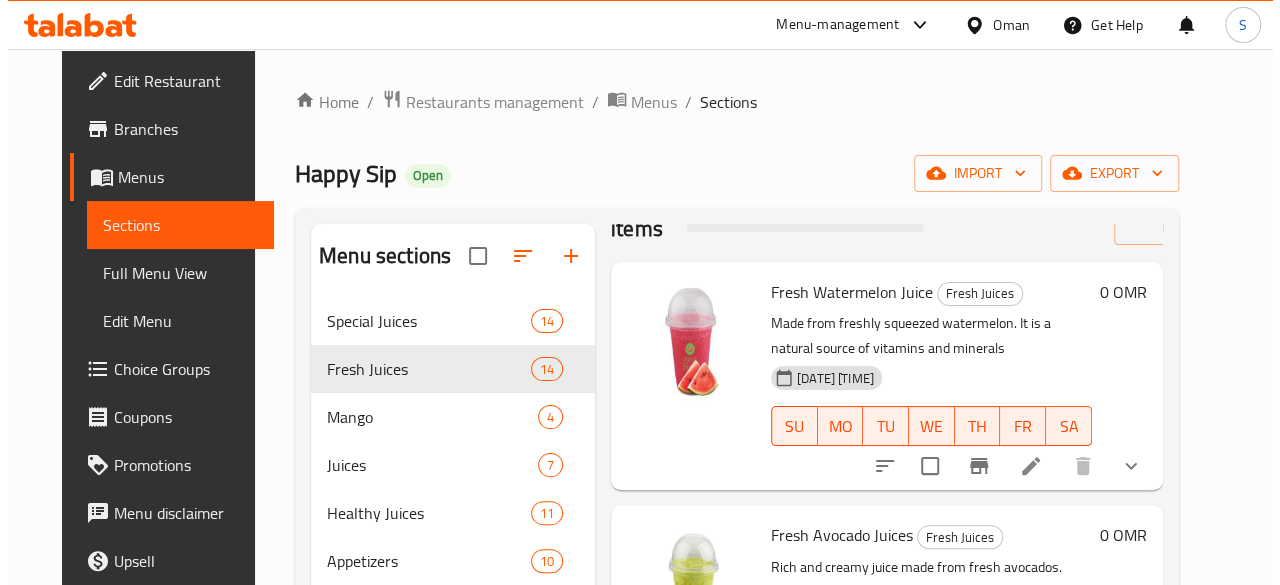 scroll, scrollTop: 52, scrollLeft: 0, axis: vertical 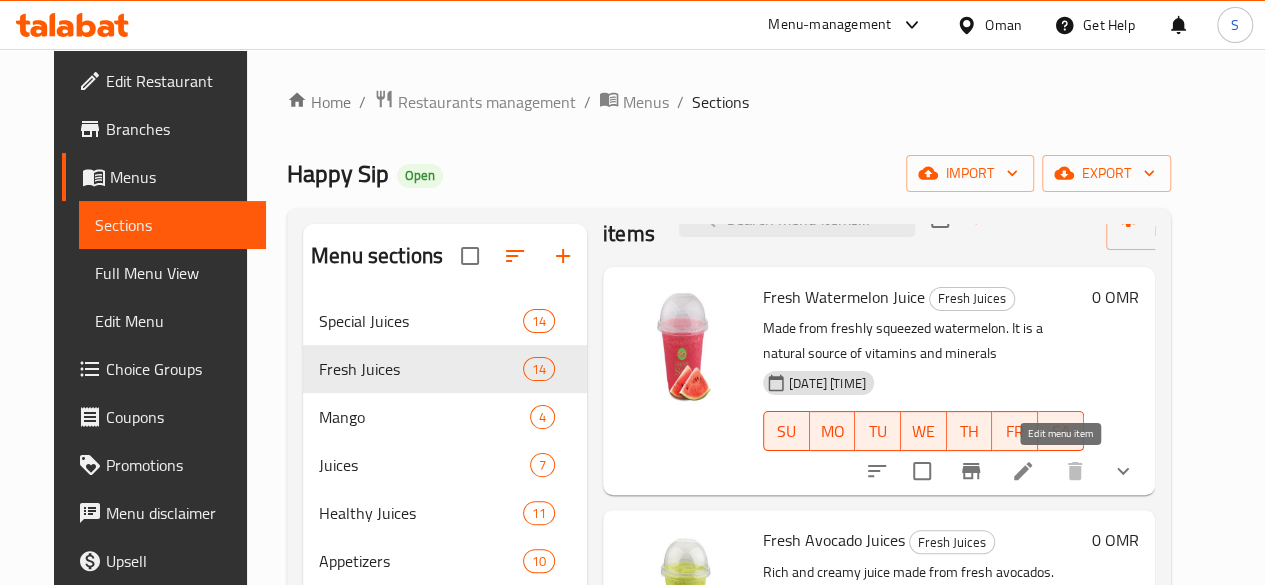 click 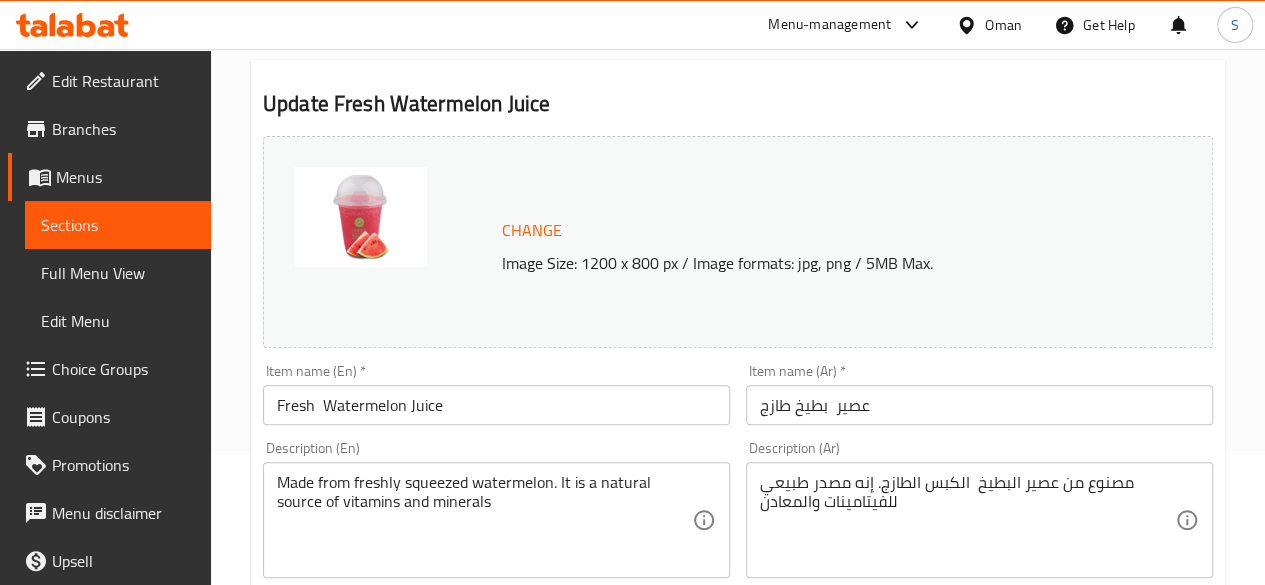 scroll, scrollTop: 0, scrollLeft: 0, axis: both 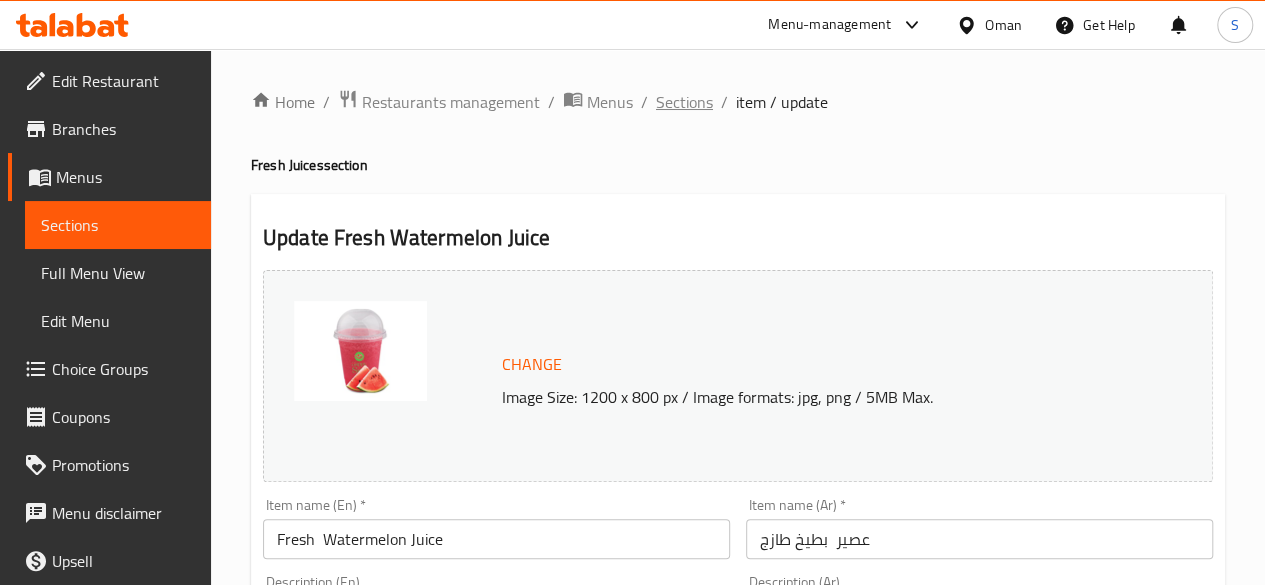 click on "Sections" at bounding box center [684, 102] 